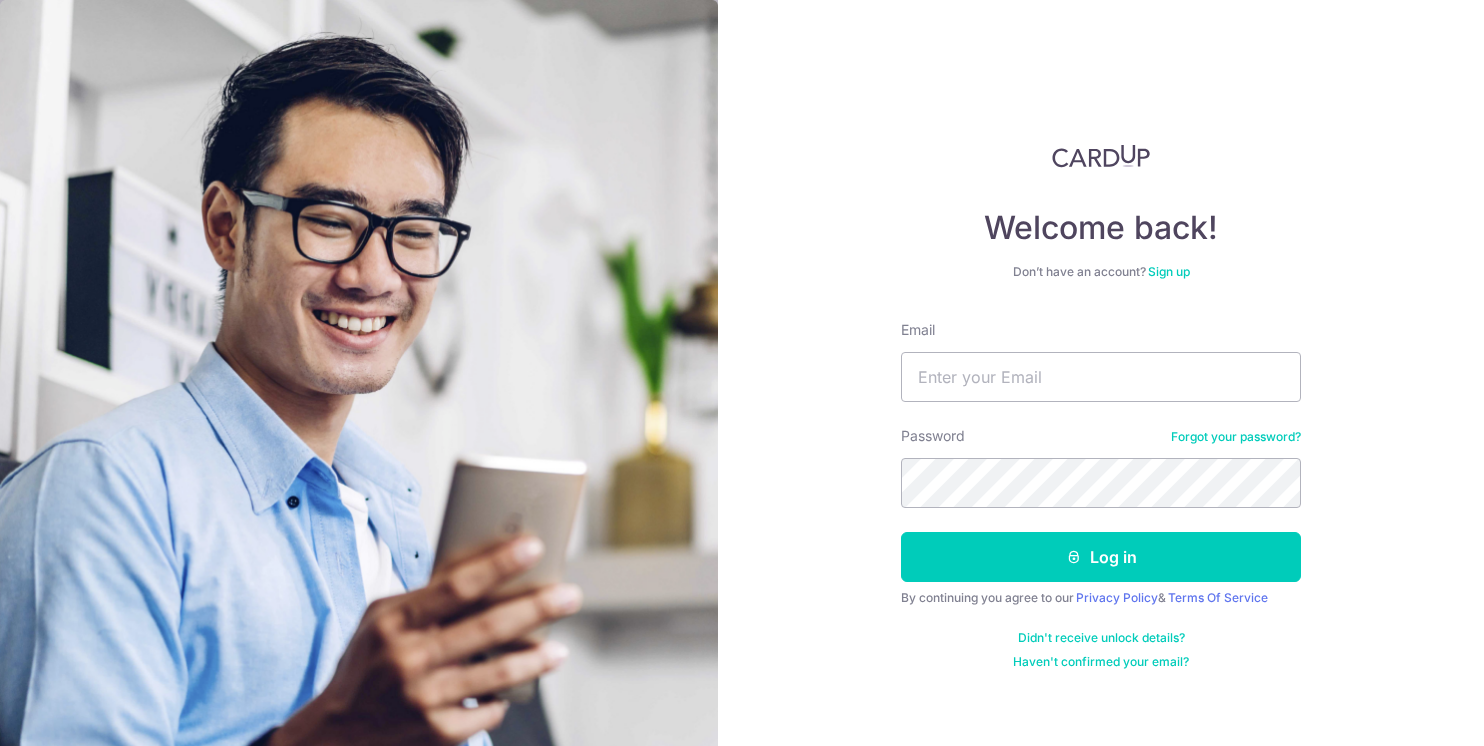 scroll, scrollTop: 0, scrollLeft: 0, axis: both 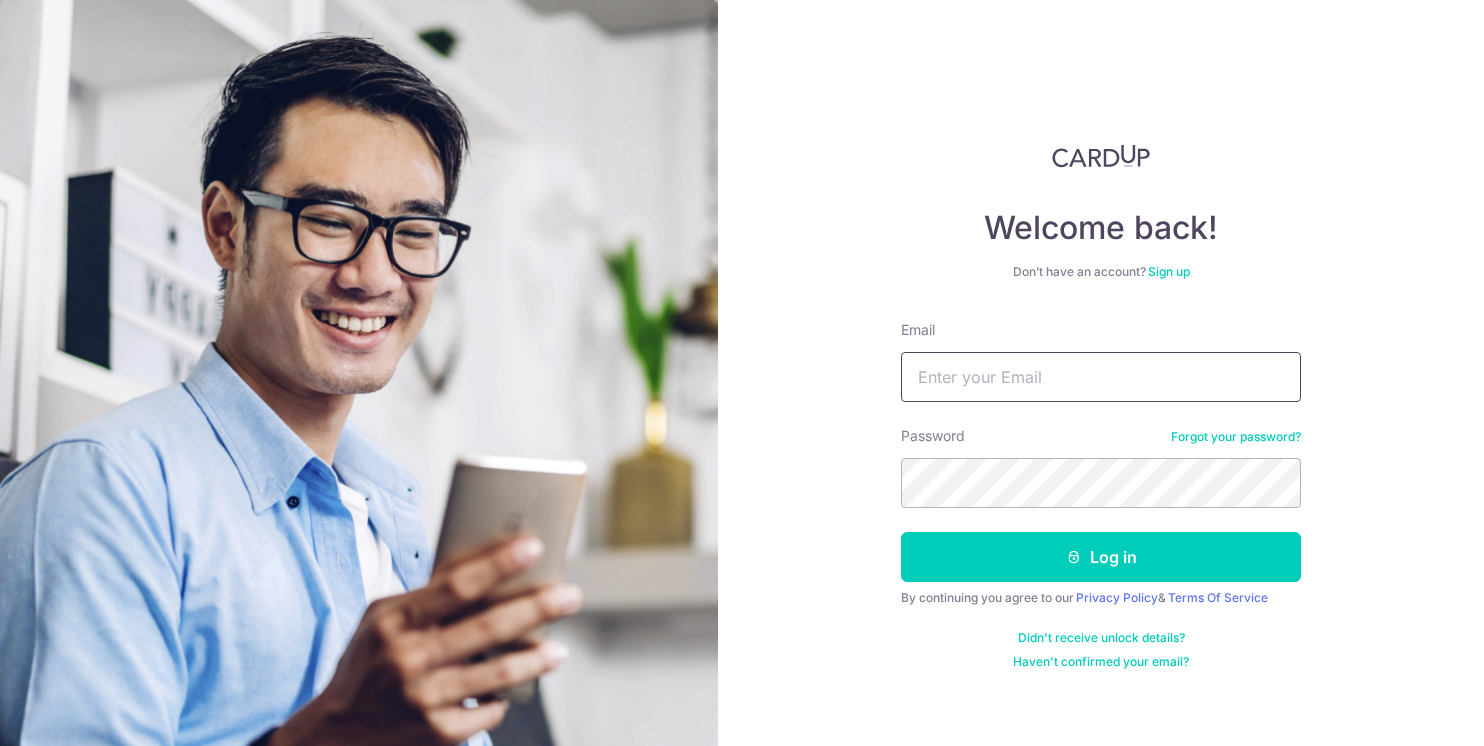 type on "gen@bloomview.co" 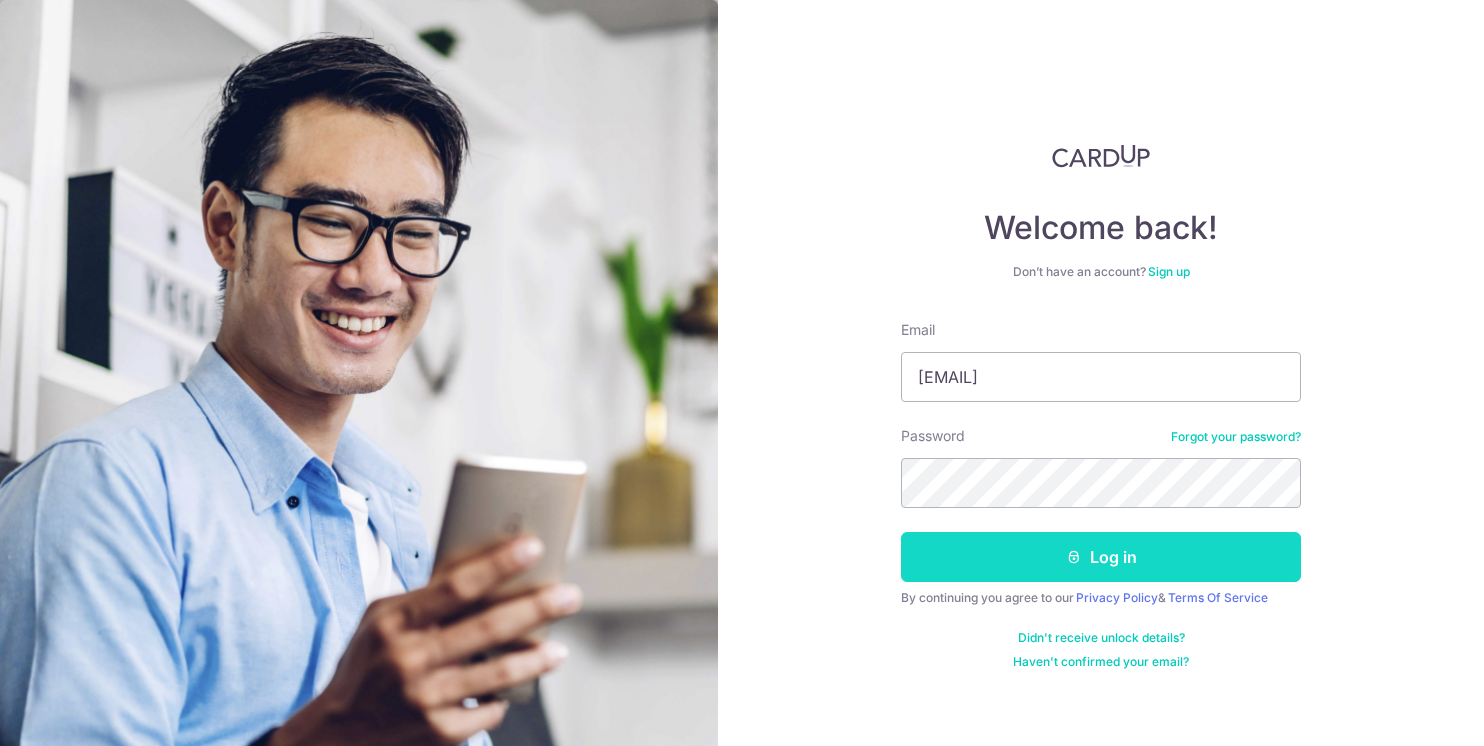 click on "Log in" at bounding box center [1101, 557] 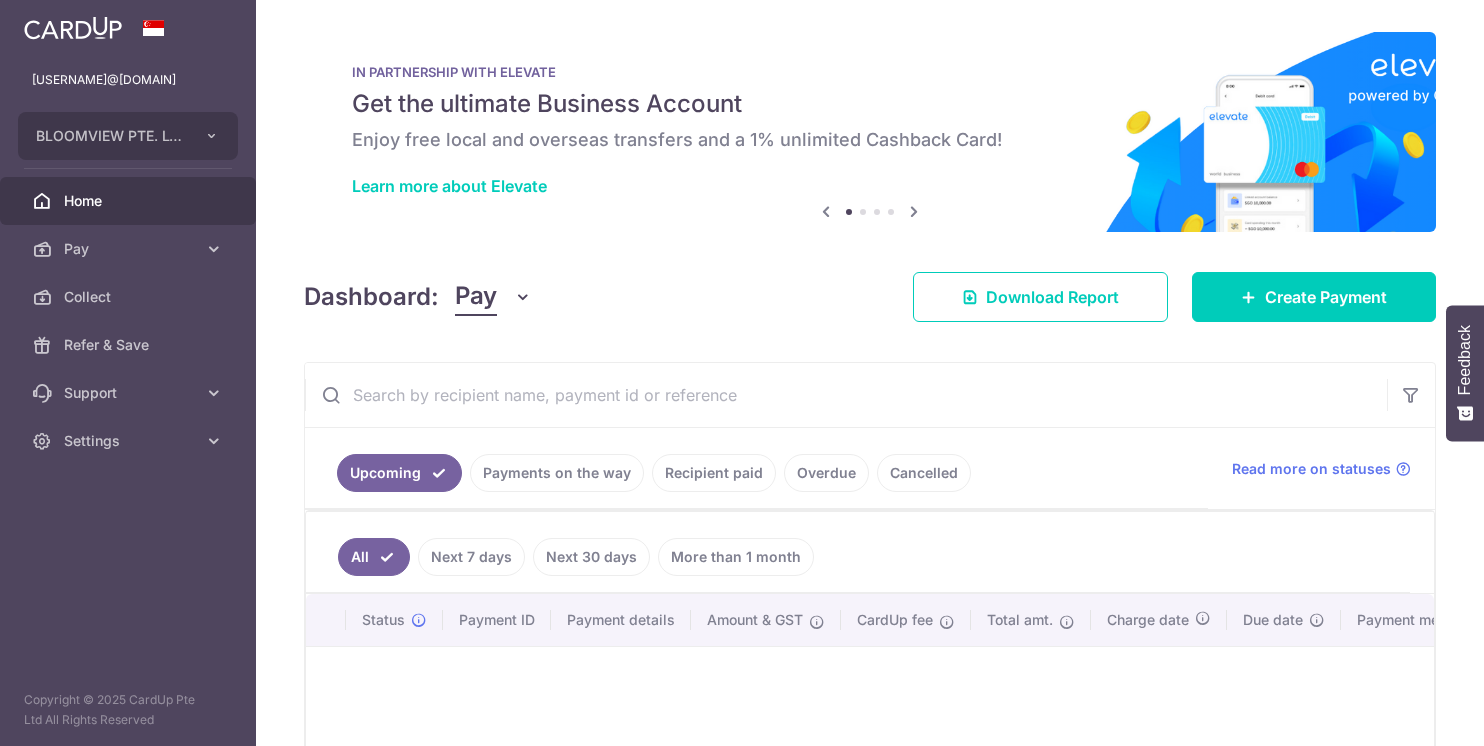 scroll, scrollTop: 0, scrollLeft: 0, axis: both 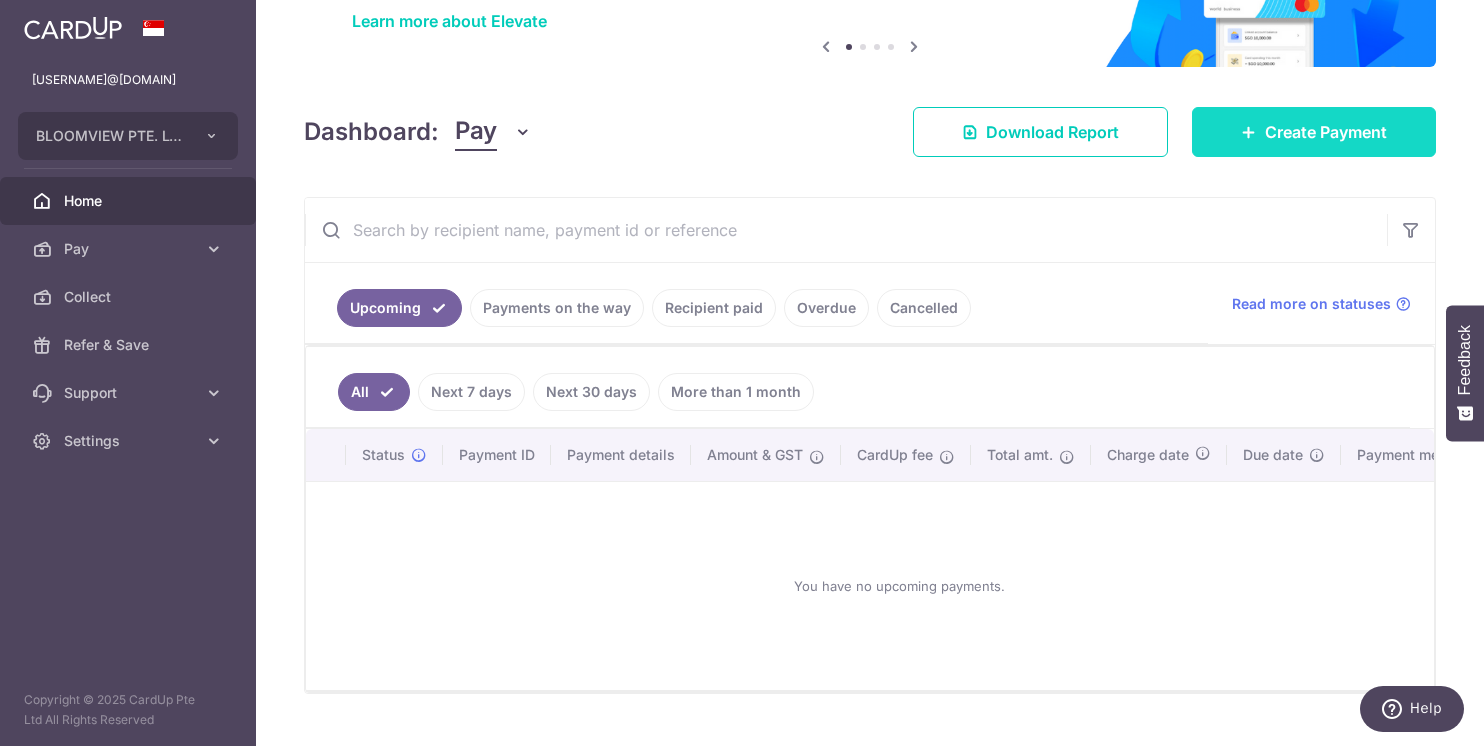 click at bounding box center (1249, 132) 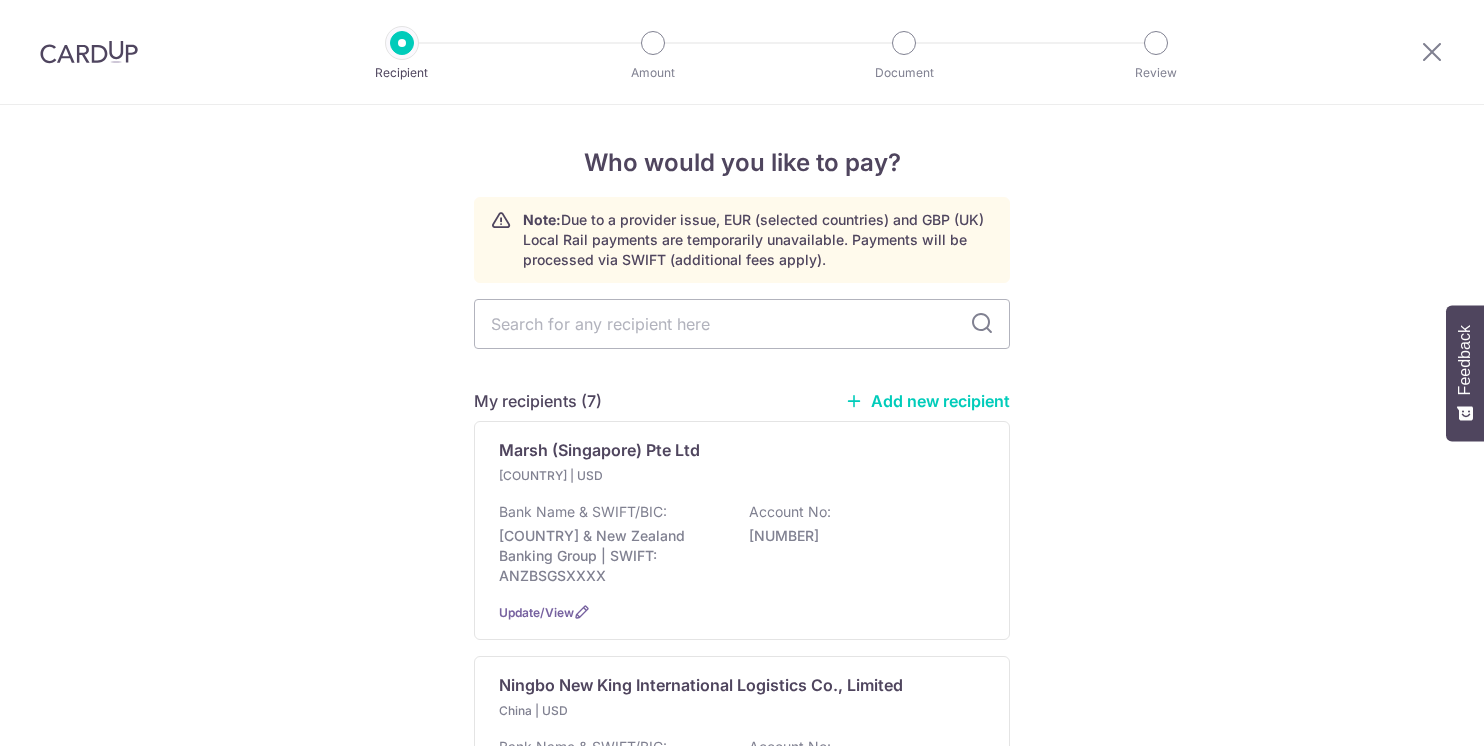 scroll, scrollTop: 0, scrollLeft: 0, axis: both 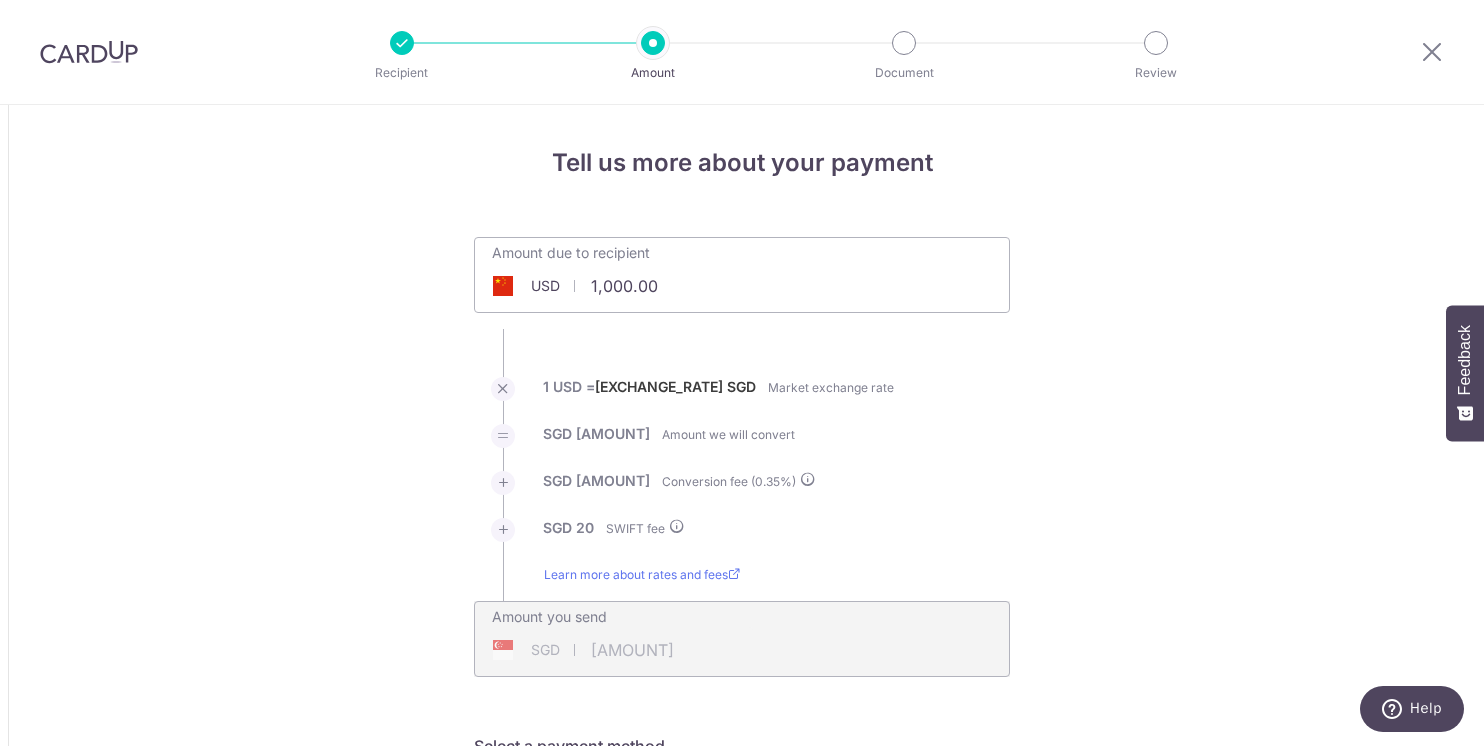 click on "1,000.00" at bounding box center [629, 286] 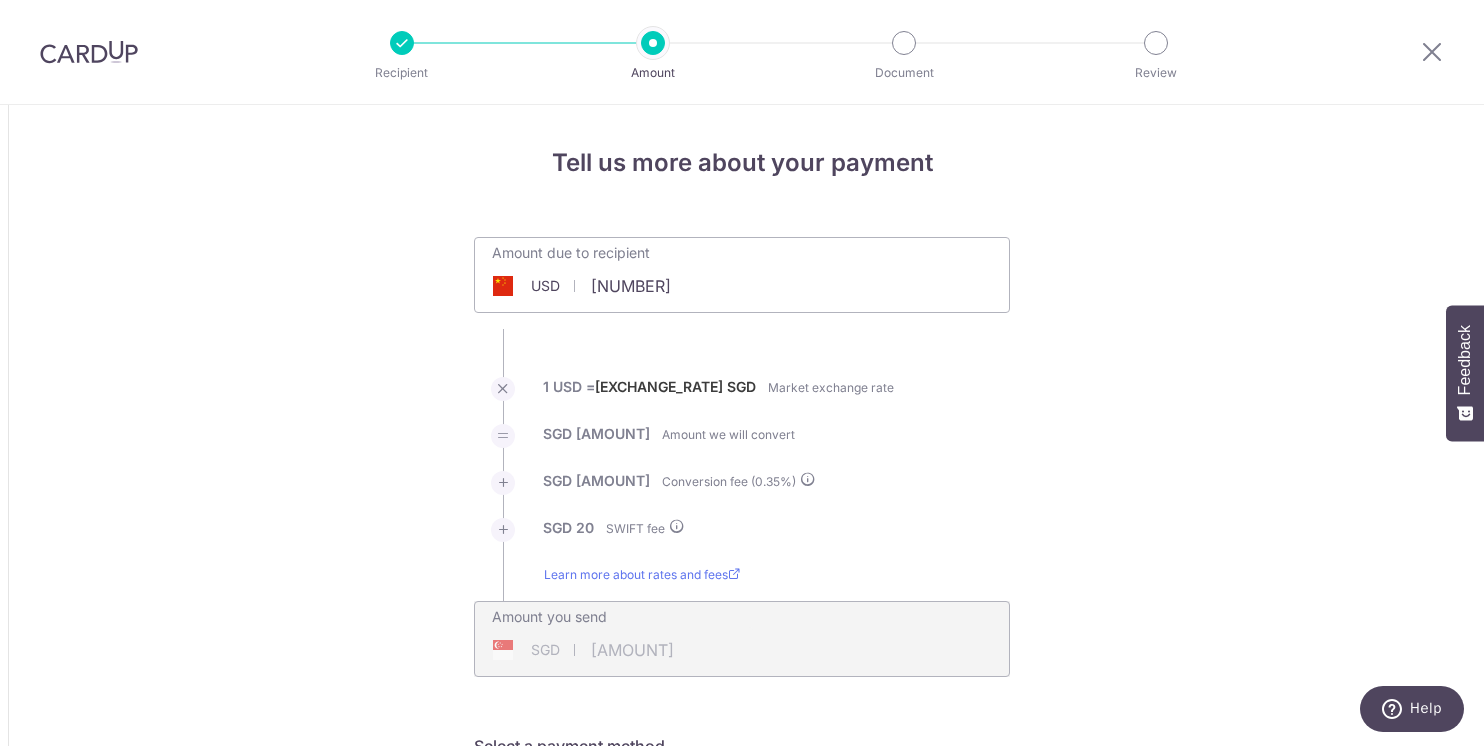 type on "5,624.00" 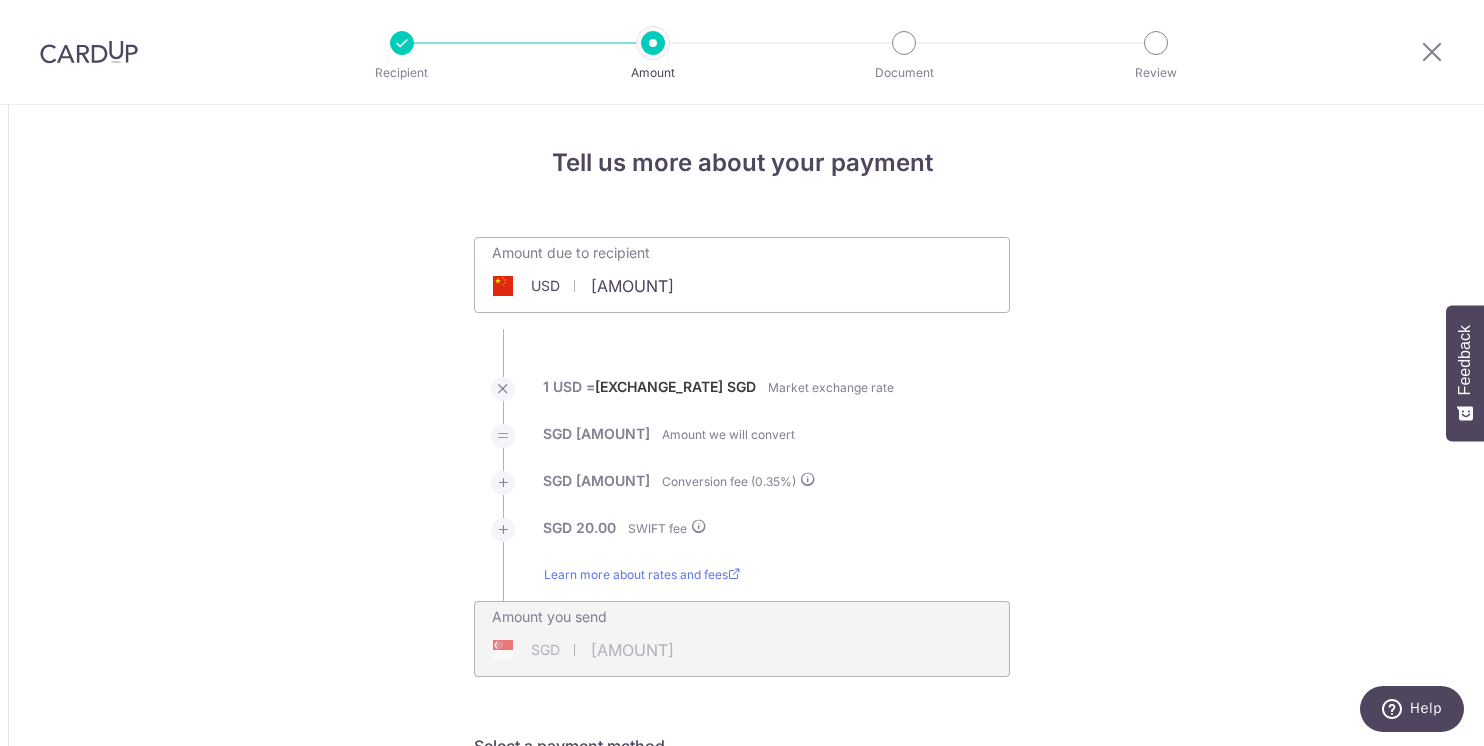 drag, startPoint x: 1066, startPoint y: 539, endPoint x: 1126, endPoint y: 495, distance: 74.404305 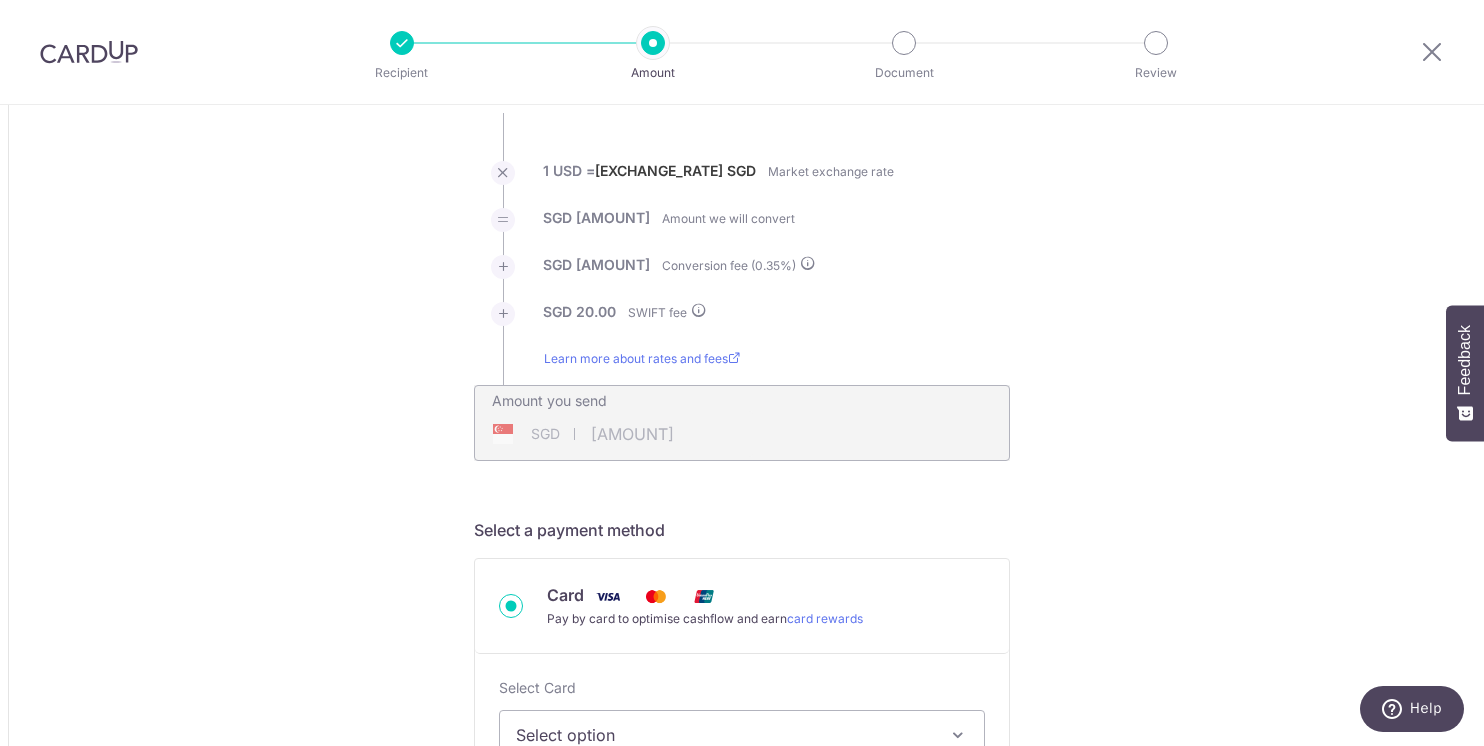 click on "Tell us more about your payment
Amount due to recipient
USD
5,624.00
5624
1 USD =  1.29769693   SGD
Market exchange rate
SGD
7,298.25
Amount we will convert" at bounding box center (742, 1260) 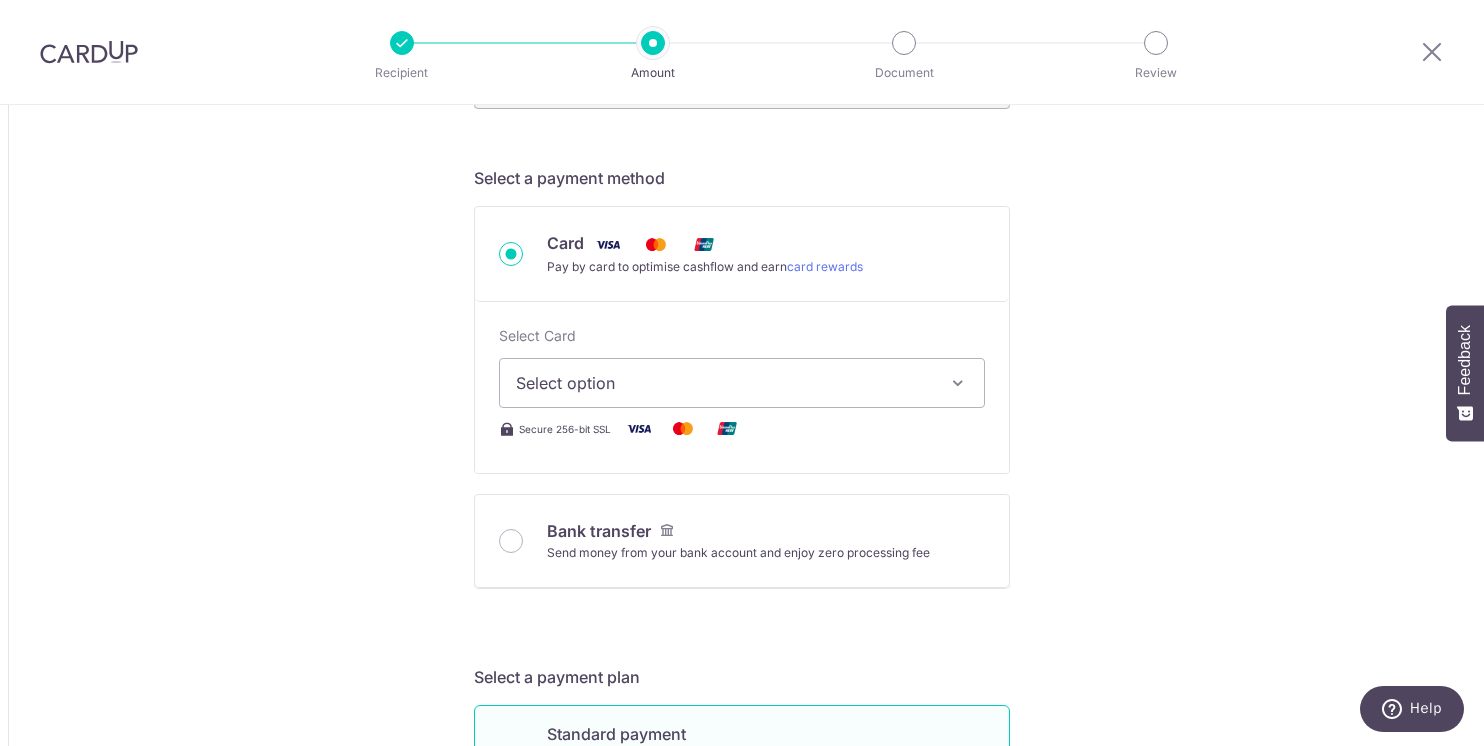 scroll, scrollTop: 583, scrollLeft: 0, axis: vertical 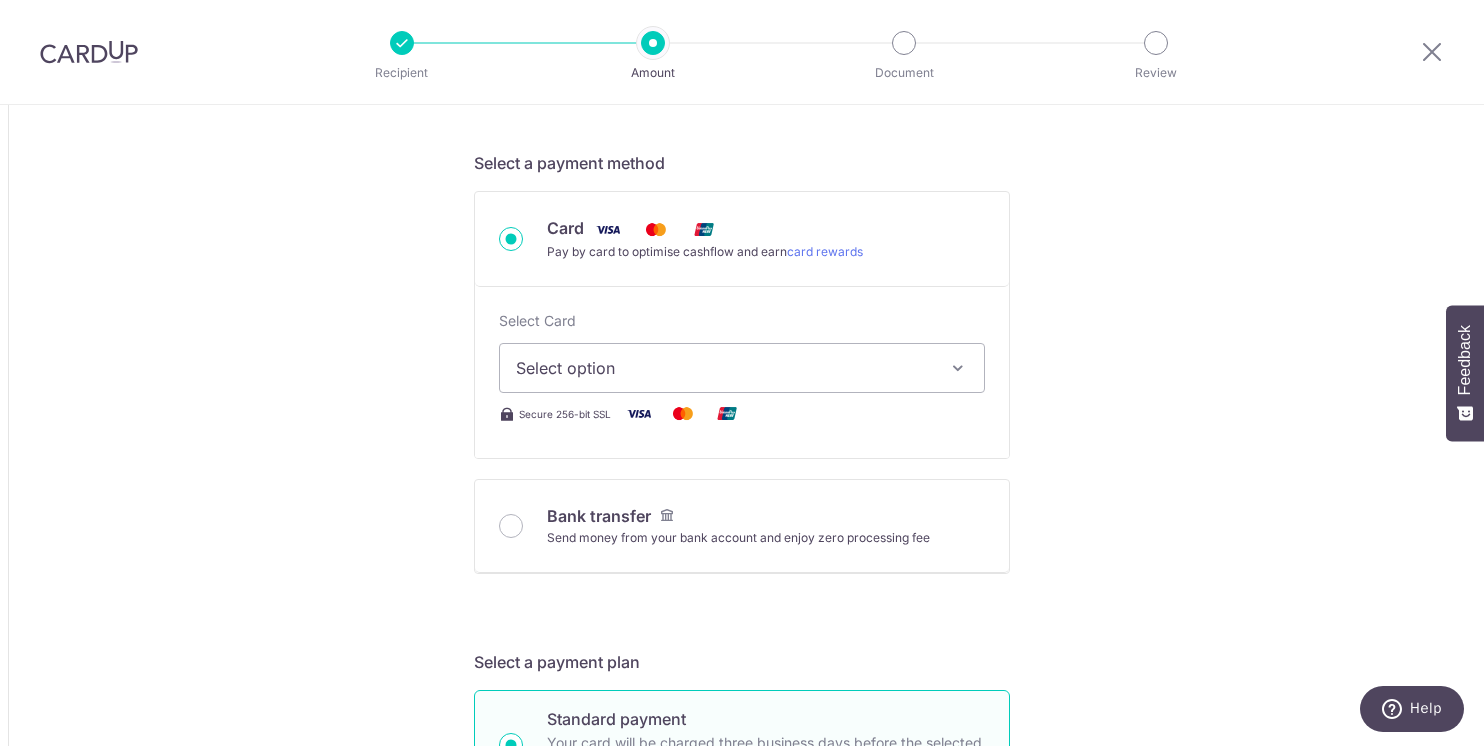 click on "Select option" at bounding box center (742, 368) 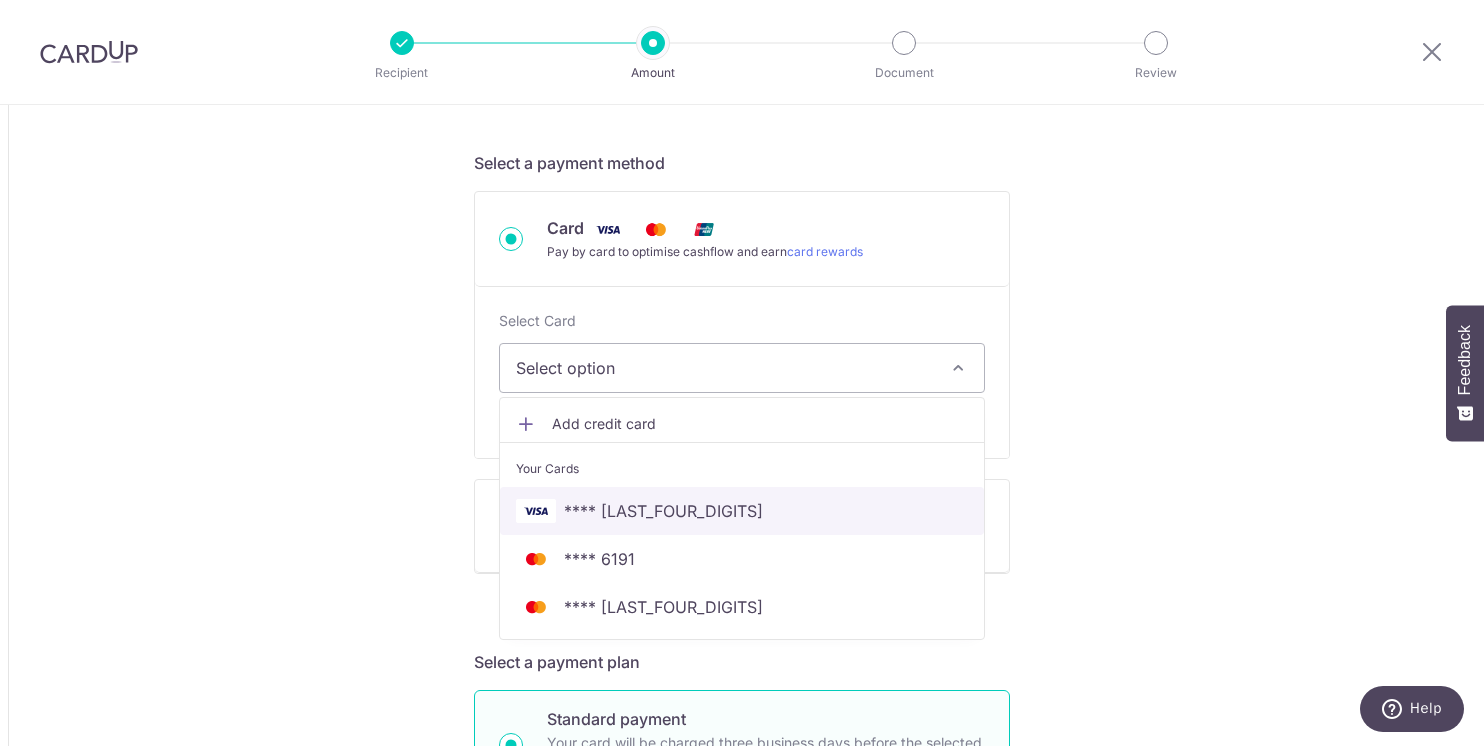 click on "**** [LAST4]" at bounding box center (742, 511) 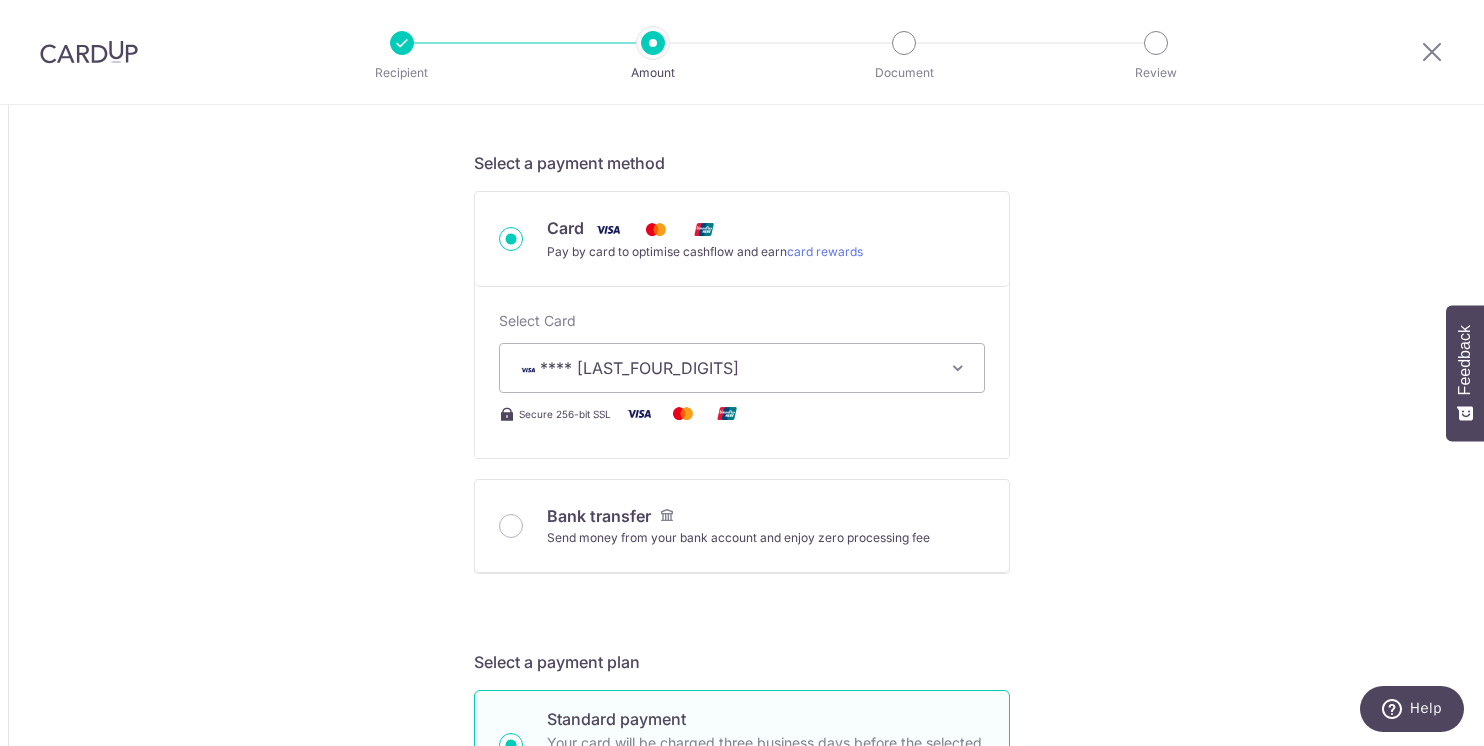 type on "5,624.00" 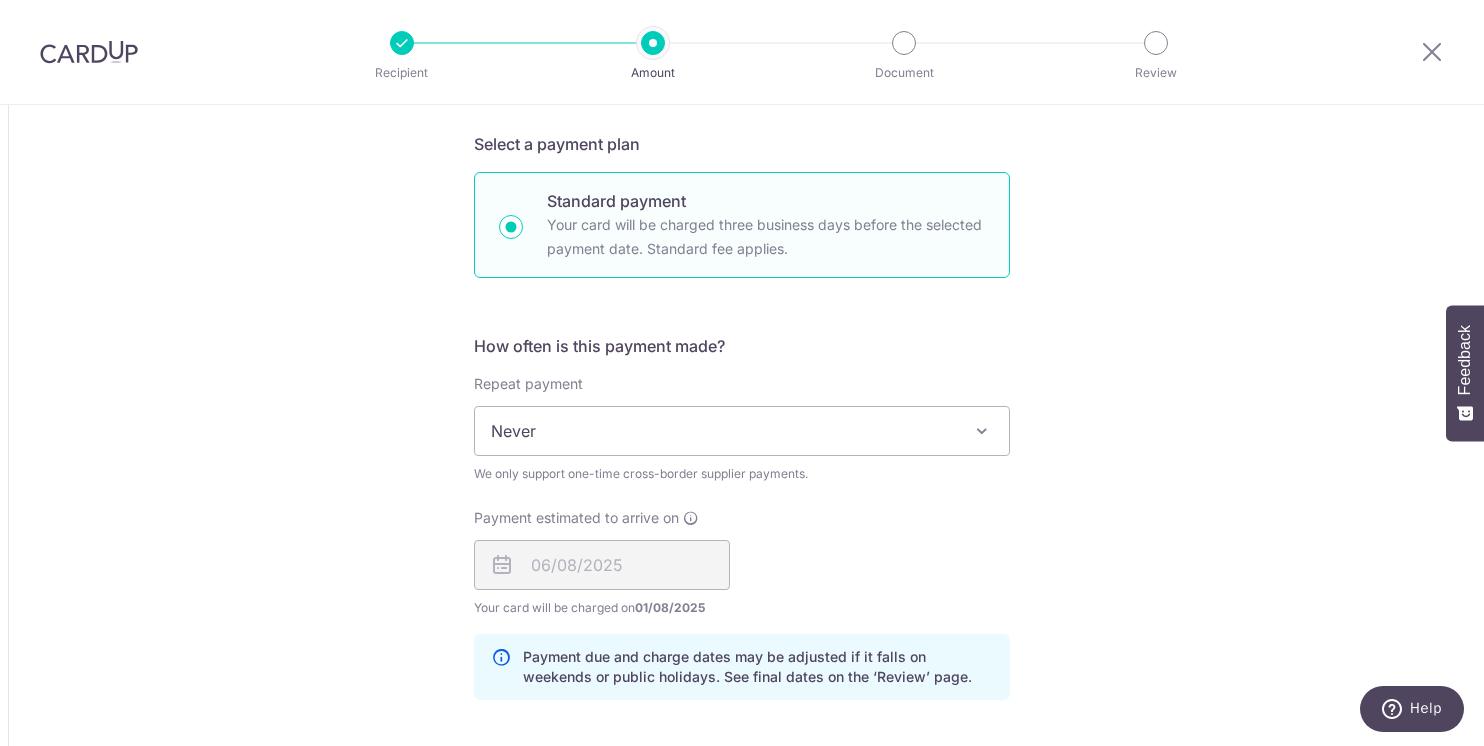 scroll, scrollTop: 1239, scrollLeft: 0, axis: vertical 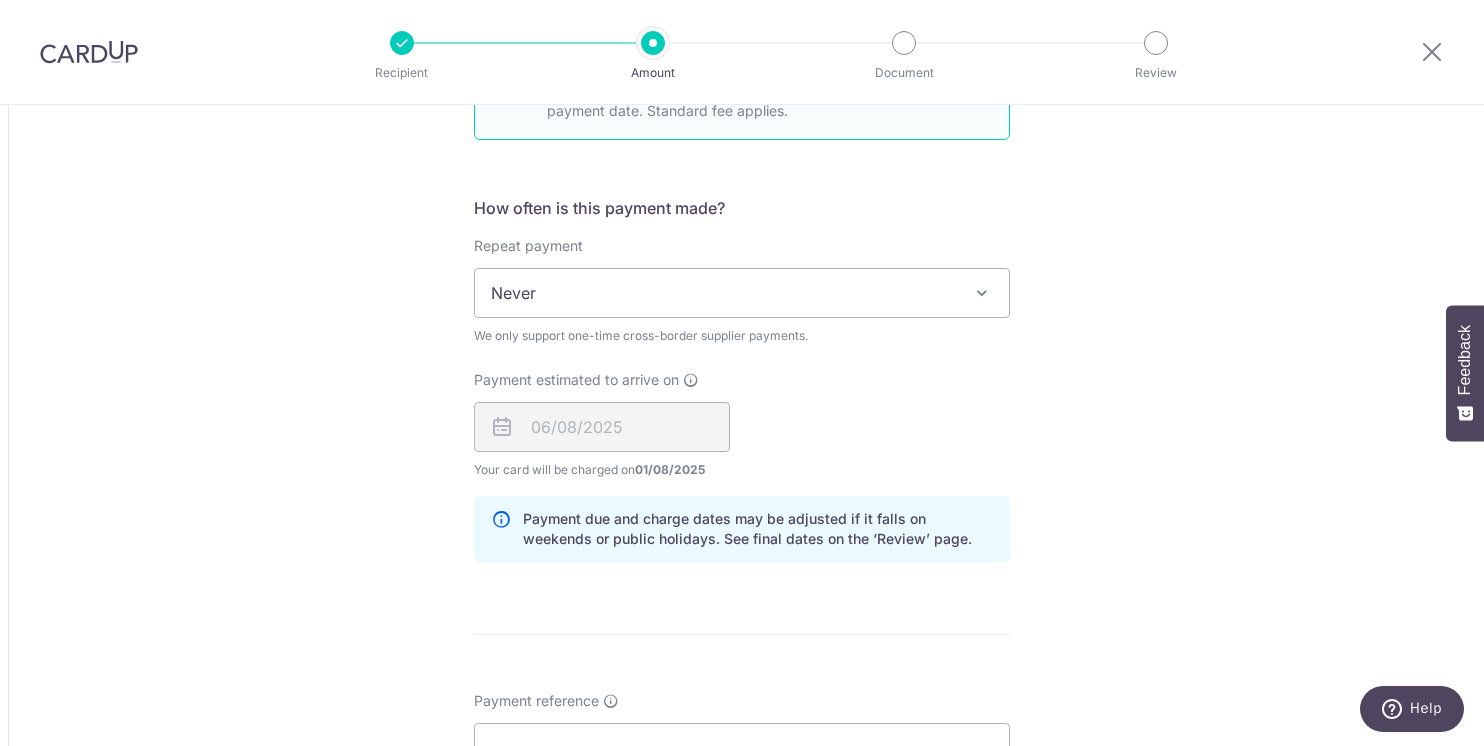 type on "5,624.00" 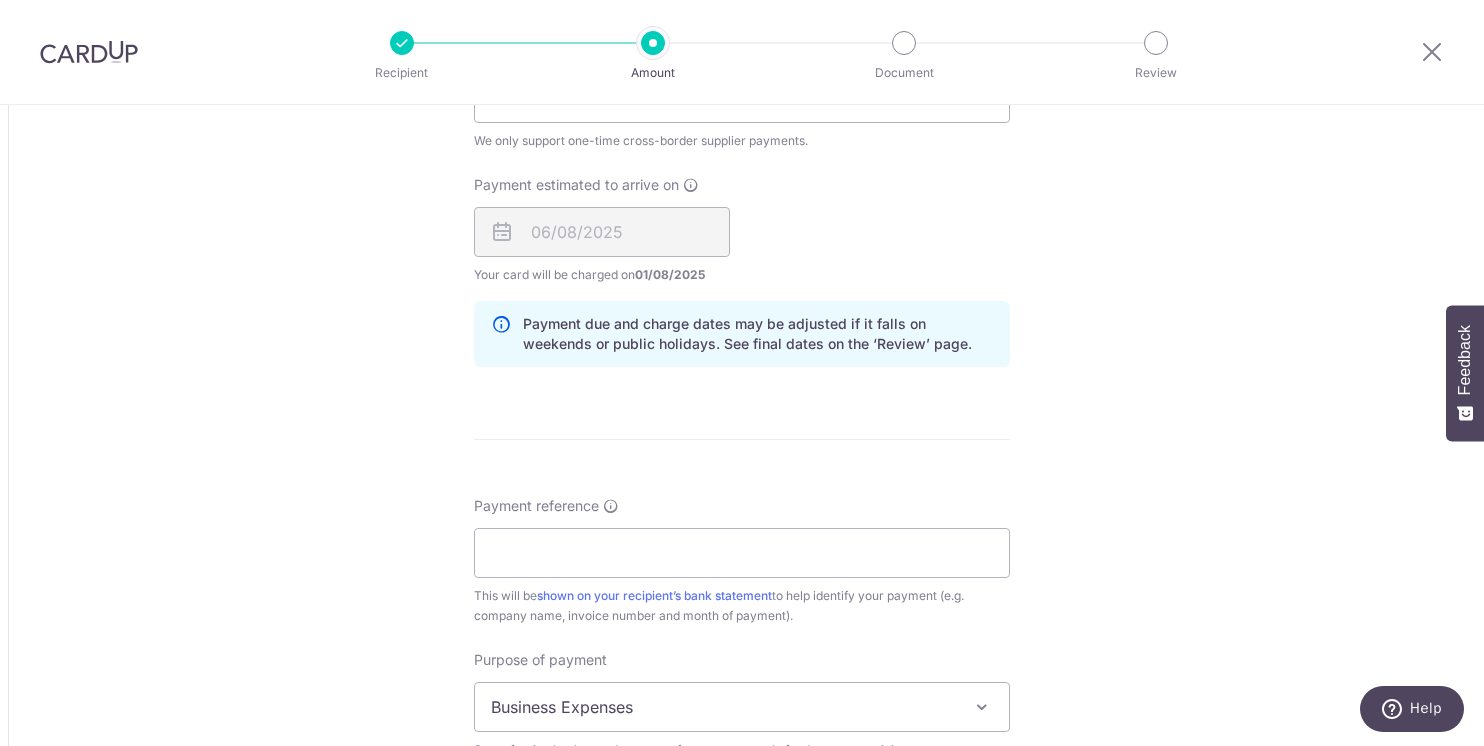 scroll, scrollTop: 1495, scrollLeft: 0, axis: vertical 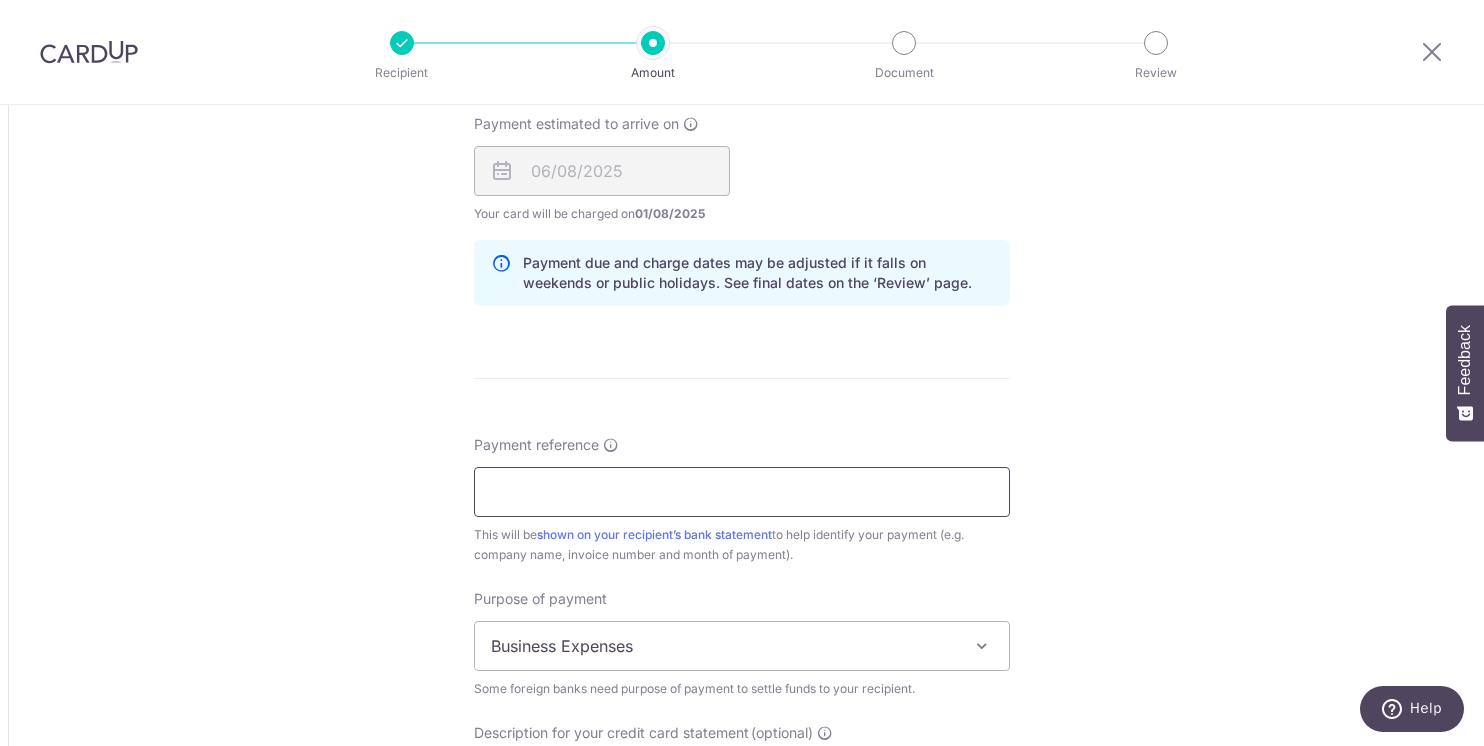 click on "Payment reference" at bounding box center (742, 492) 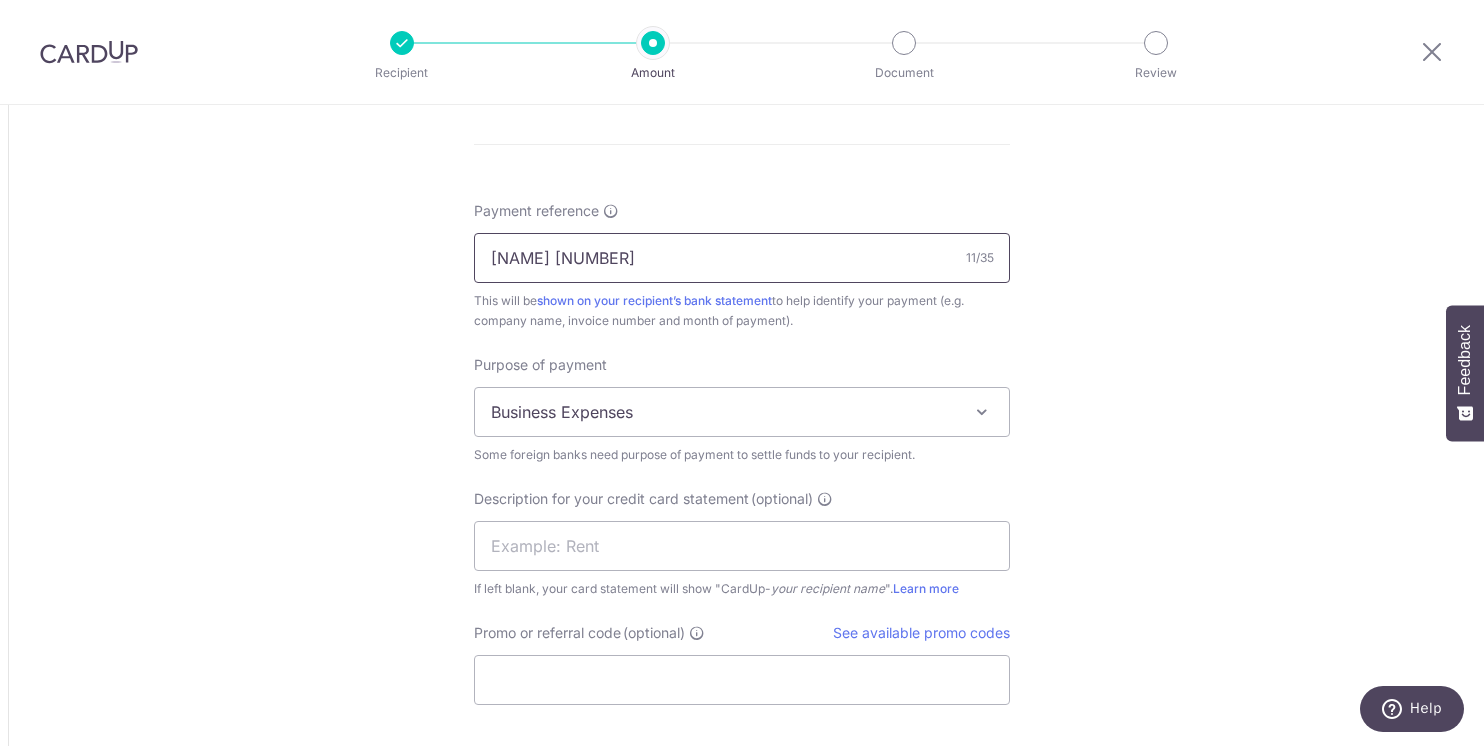 scroll, scrollTop: 1755, scrollLeft: 0, axis: vertical 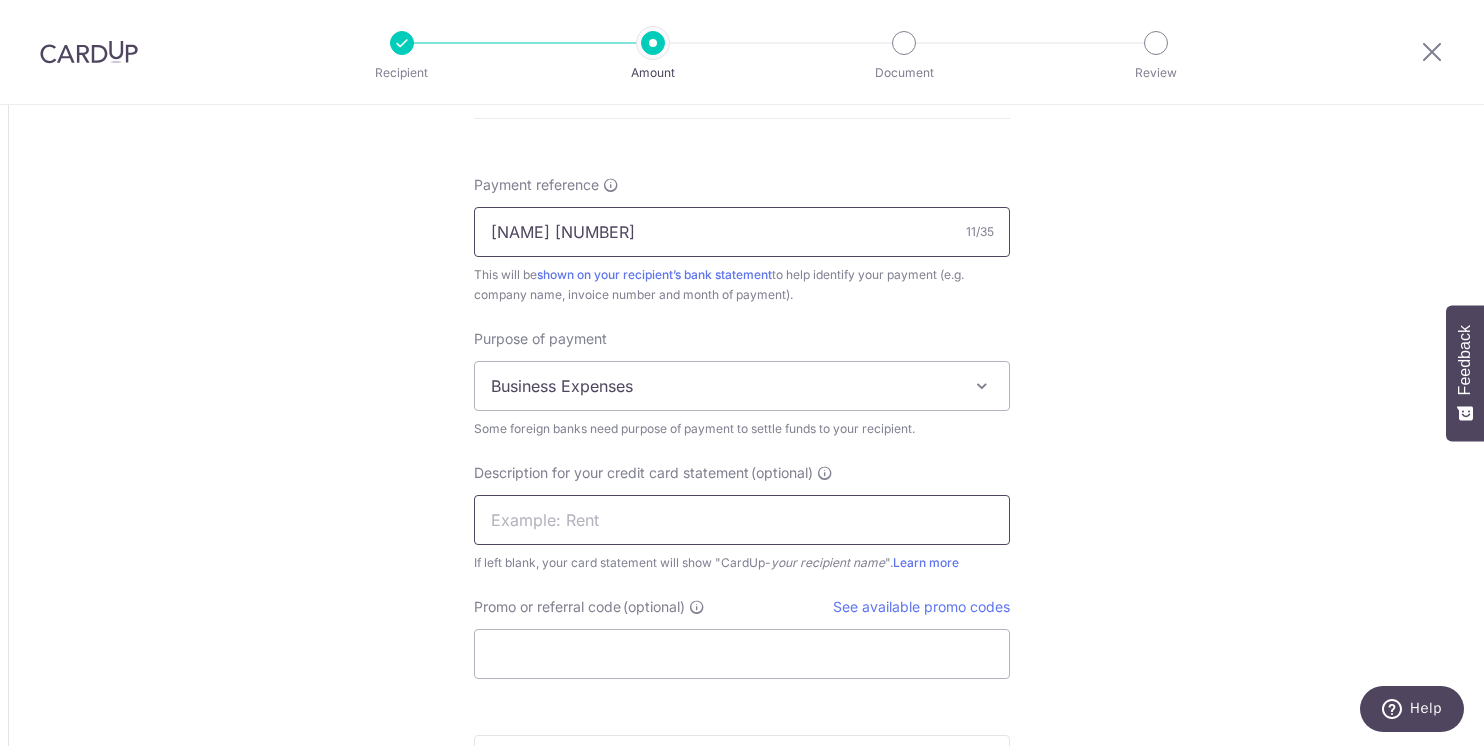 type on "Freight 122" 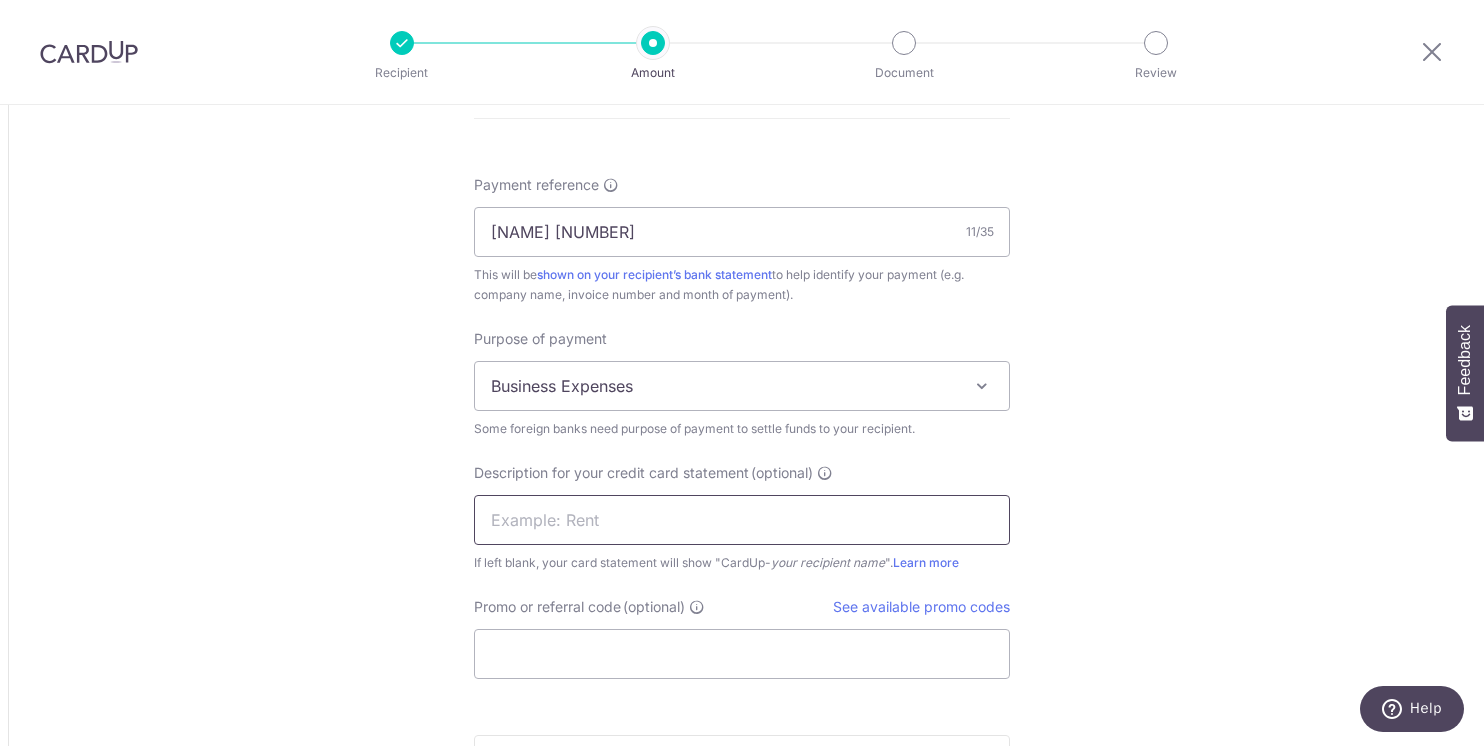 click at bounding box center (742, 520) 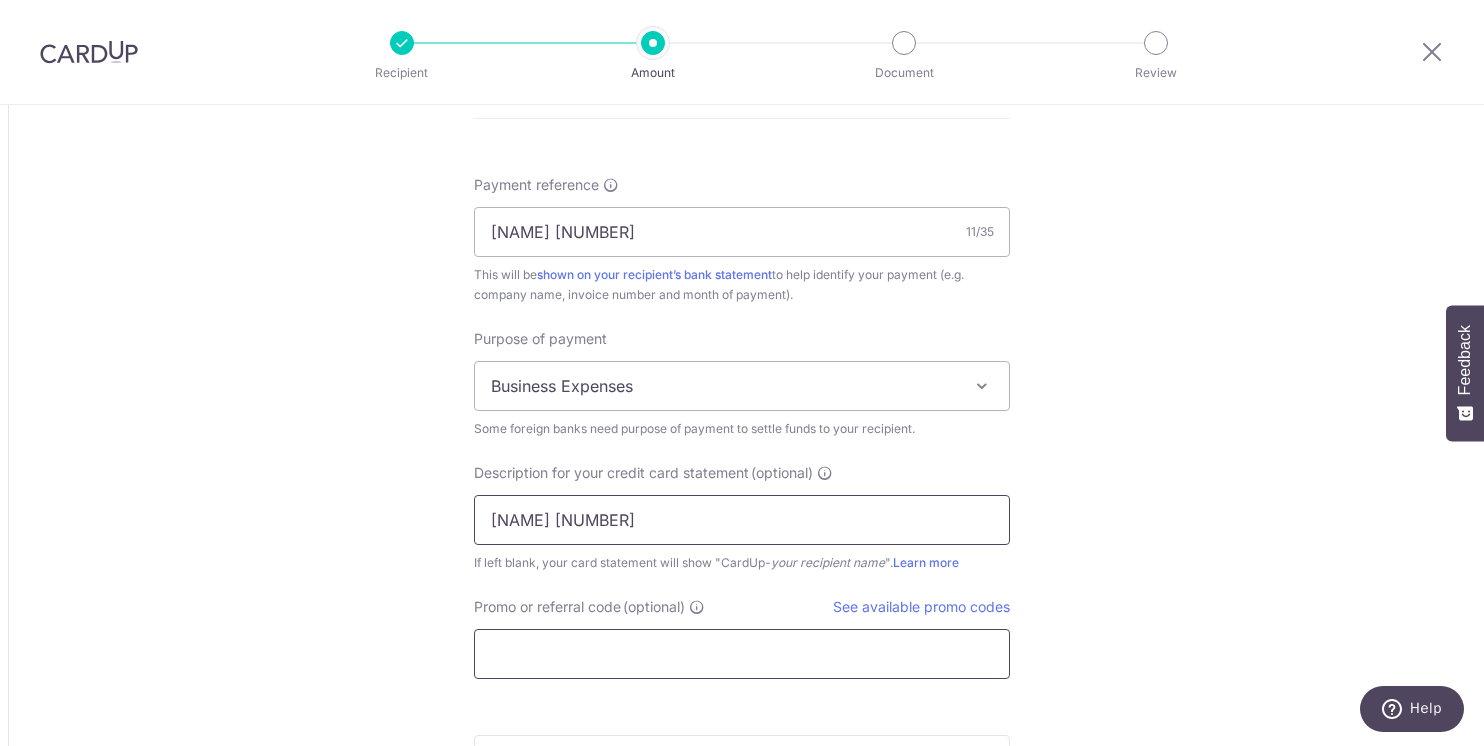 type on "Freight 122" 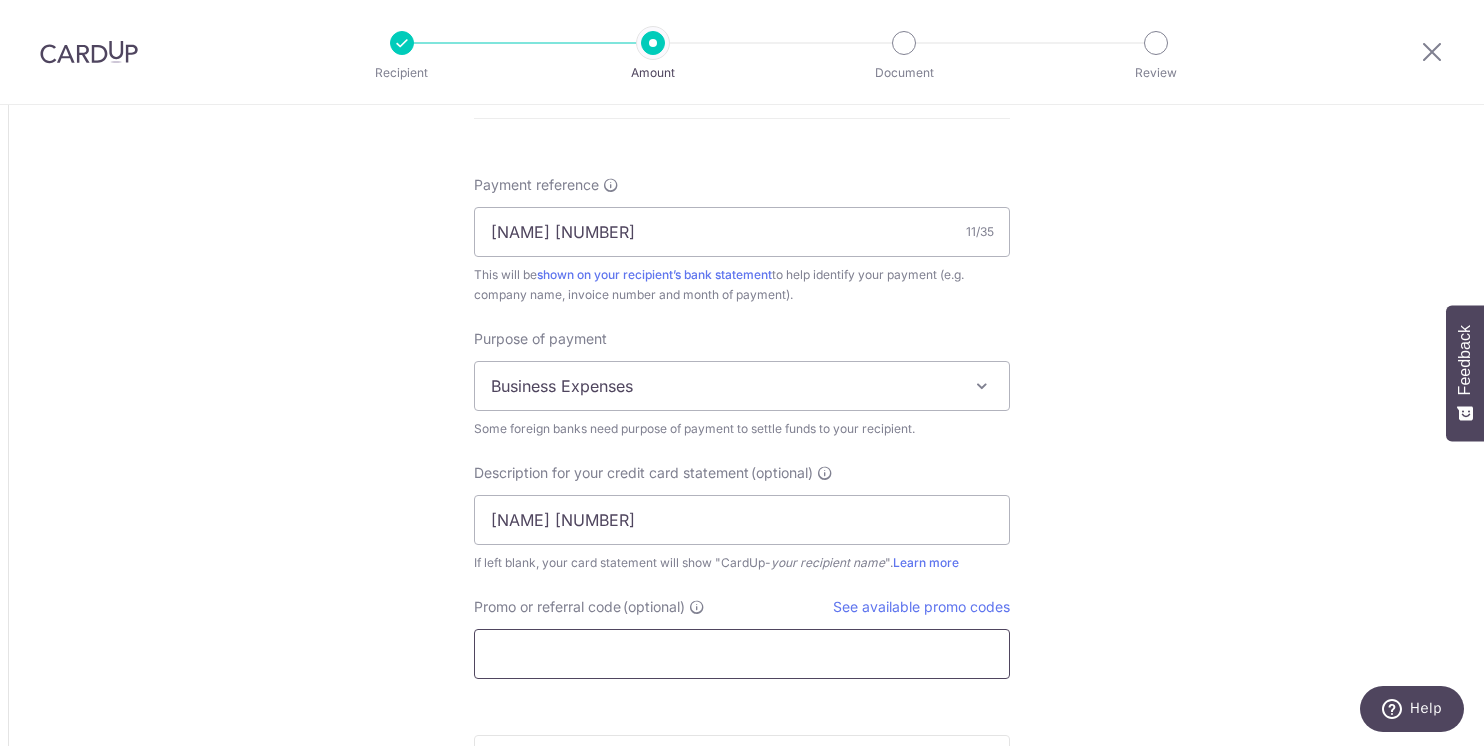 click on "Promo or referral code
(optional)" at bounding box center [742, 654] 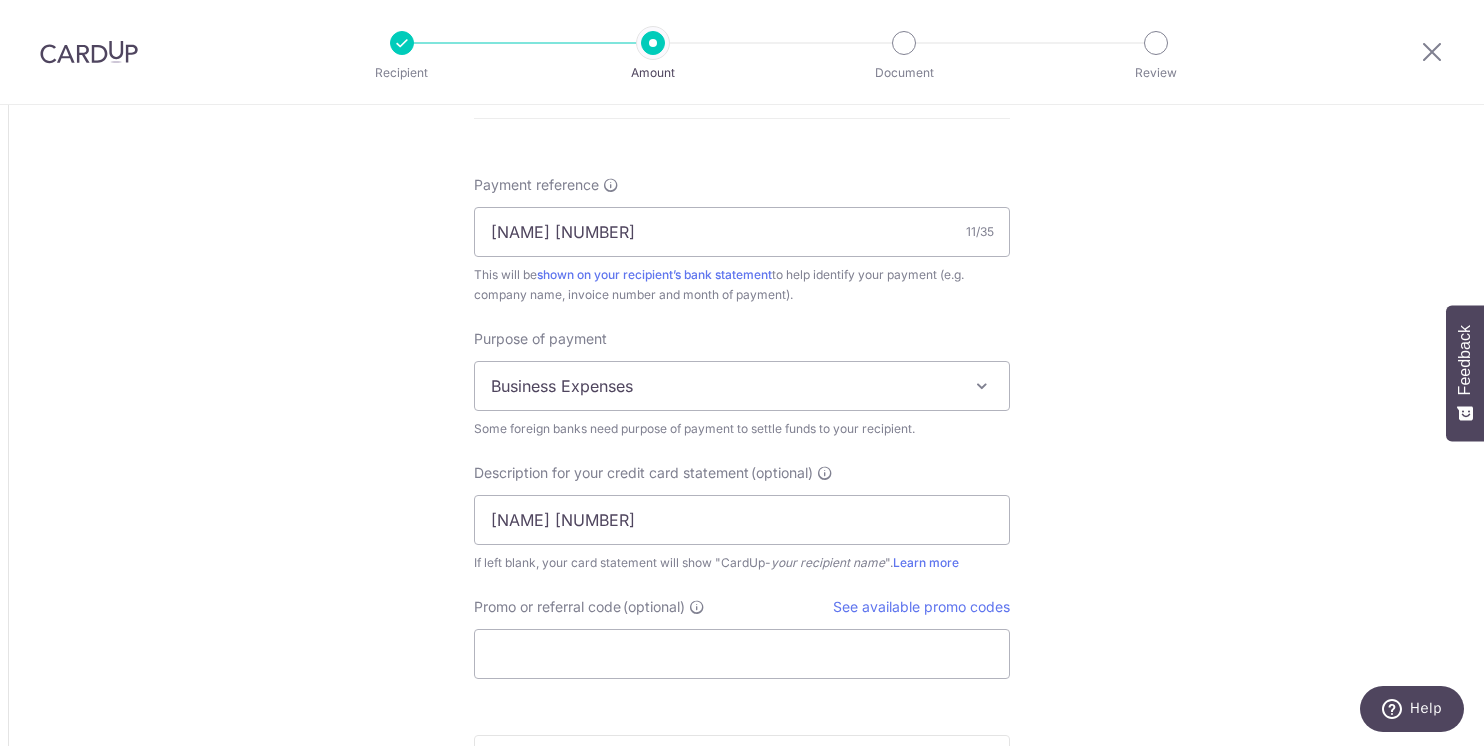 click on "See available promo codes" at bounding box center [921, 607] 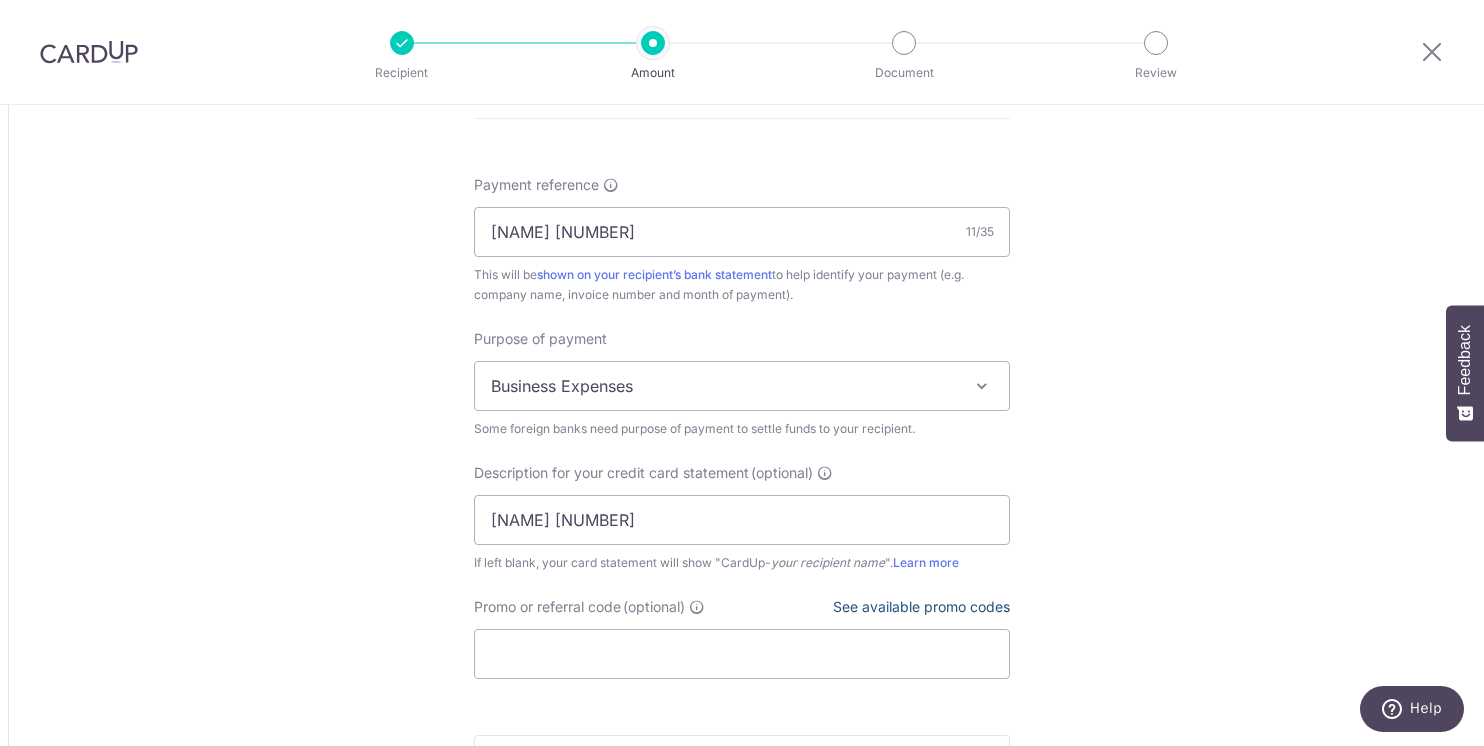 click on "See available promo codes" at bounding box center (921, 606) 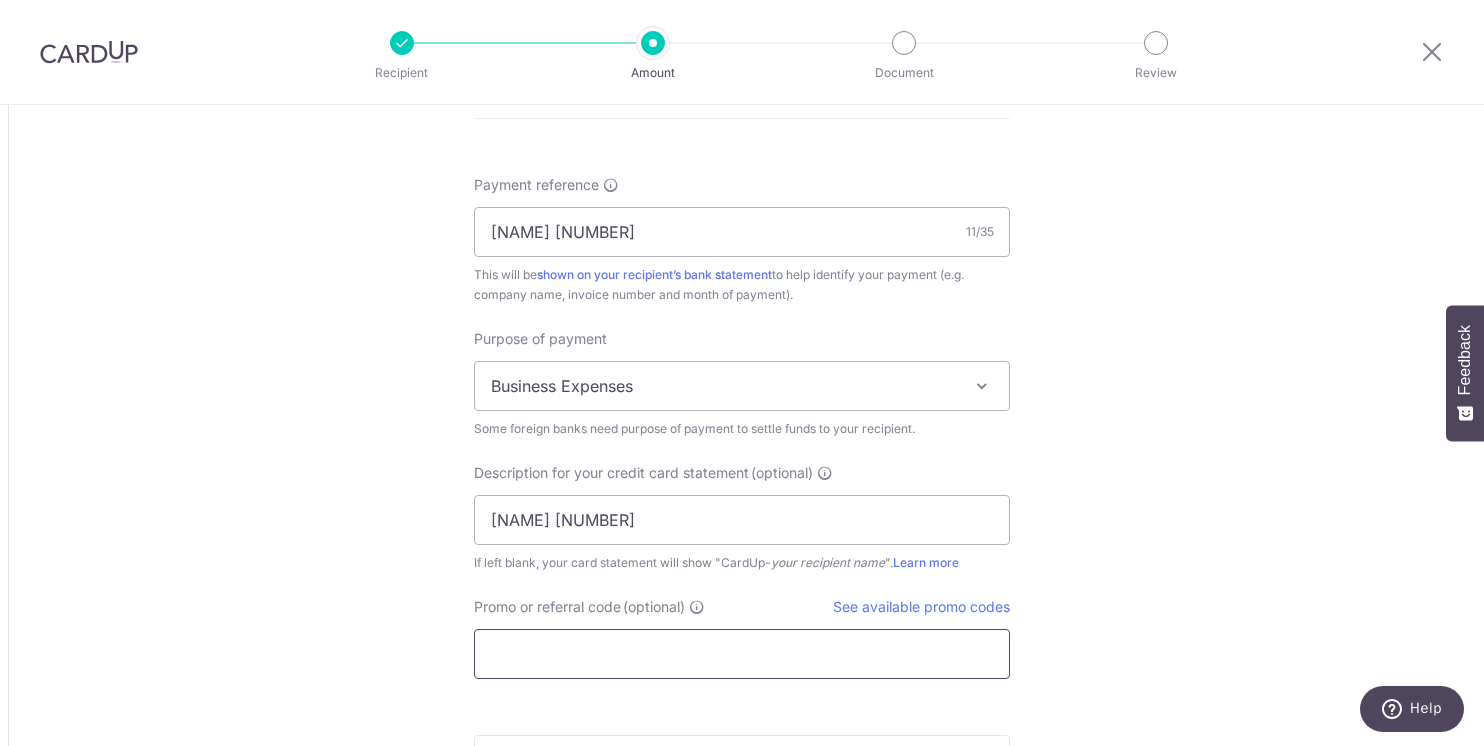 click on "Promo or referral code
(optional)" at bounding box center (742, 654) 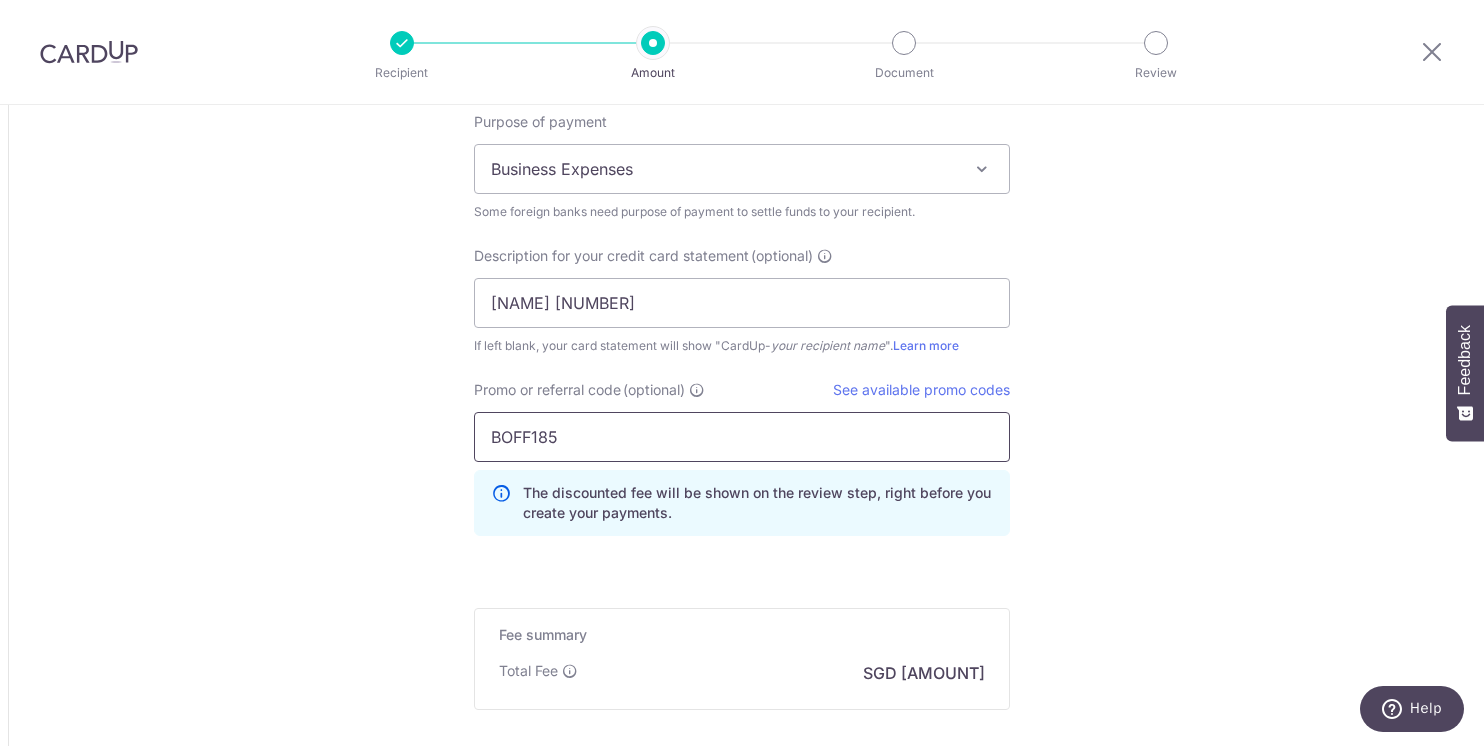 scroll, scrollTop: 2092, scrollLeft: 0, axis: vertical 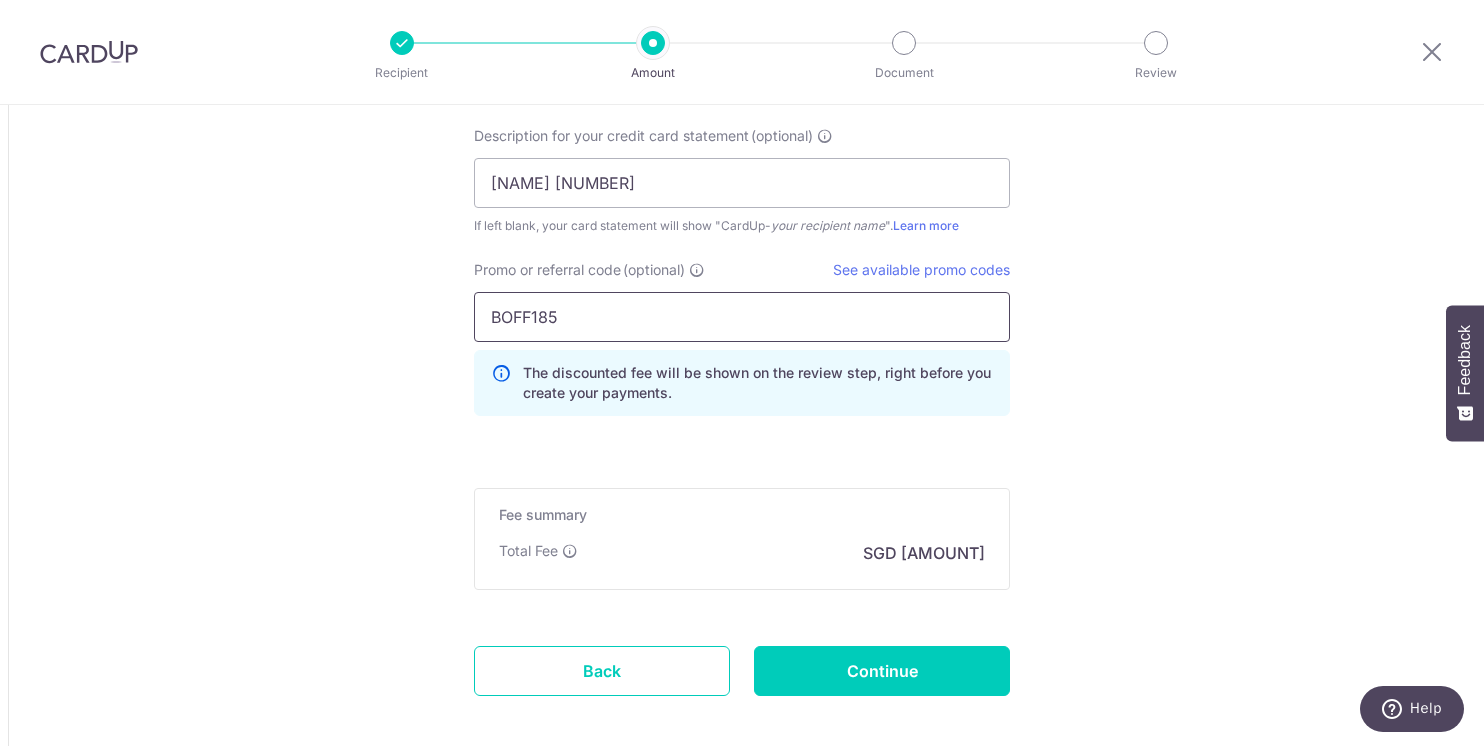 type on "BOFF185" 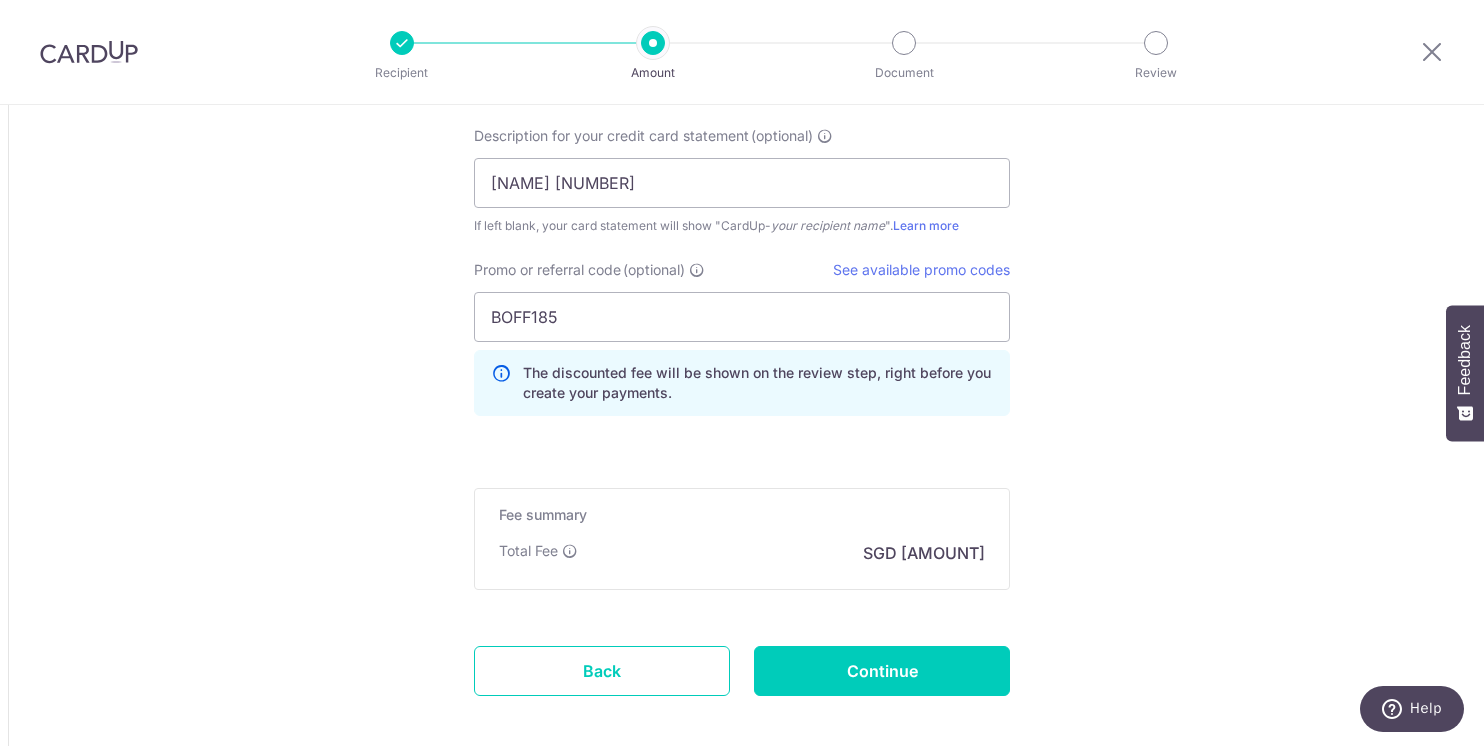 click on "Tell us more about your payment
Amount due to recipient
USD
5,624.00
5624
1 USD =  1.29760711   SGD
Market exchange rate
SGD
7297.74
Amount we will convert" at bounding box center (742, -571) 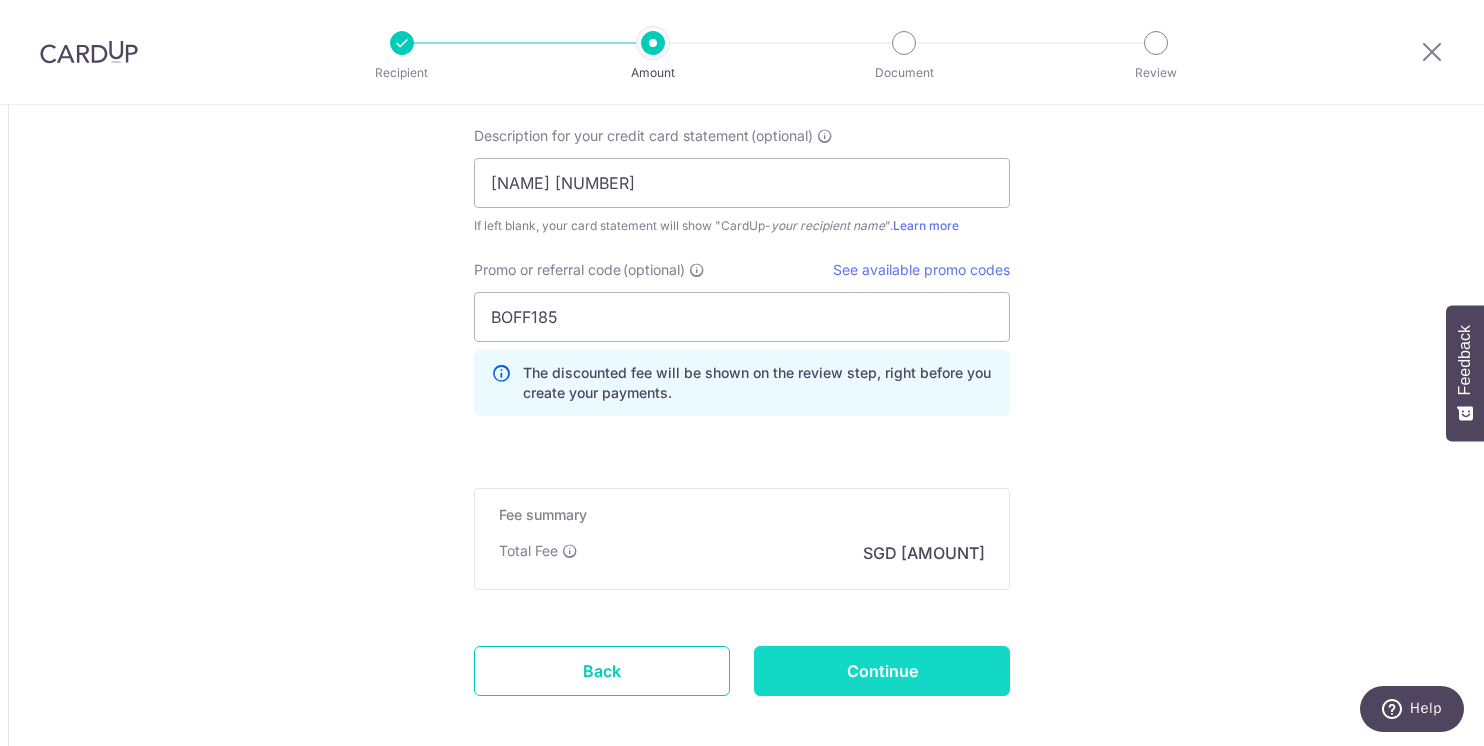 click on "Continue" at bounding box center [882, 671] 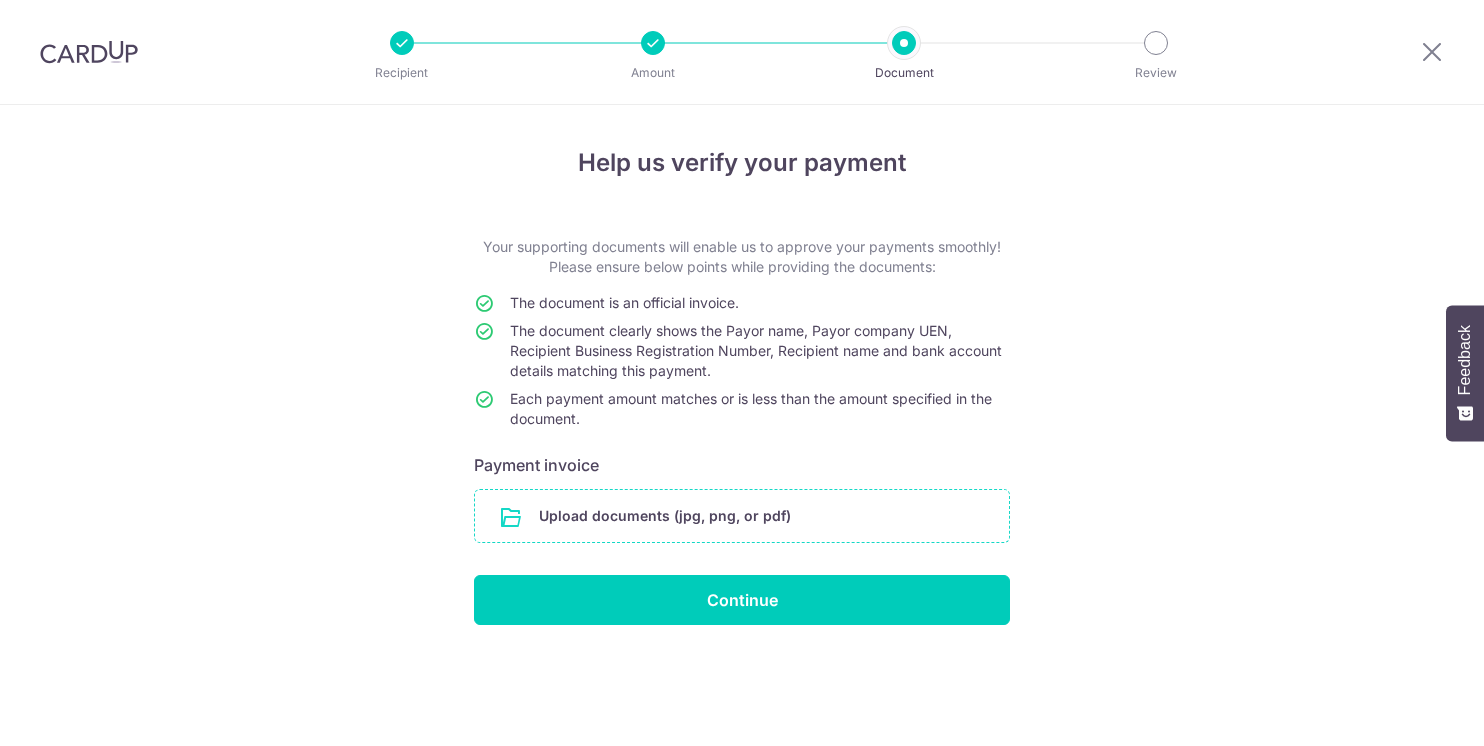 scroll, scrollTop: 0, scrollLeft: 0, axis: both 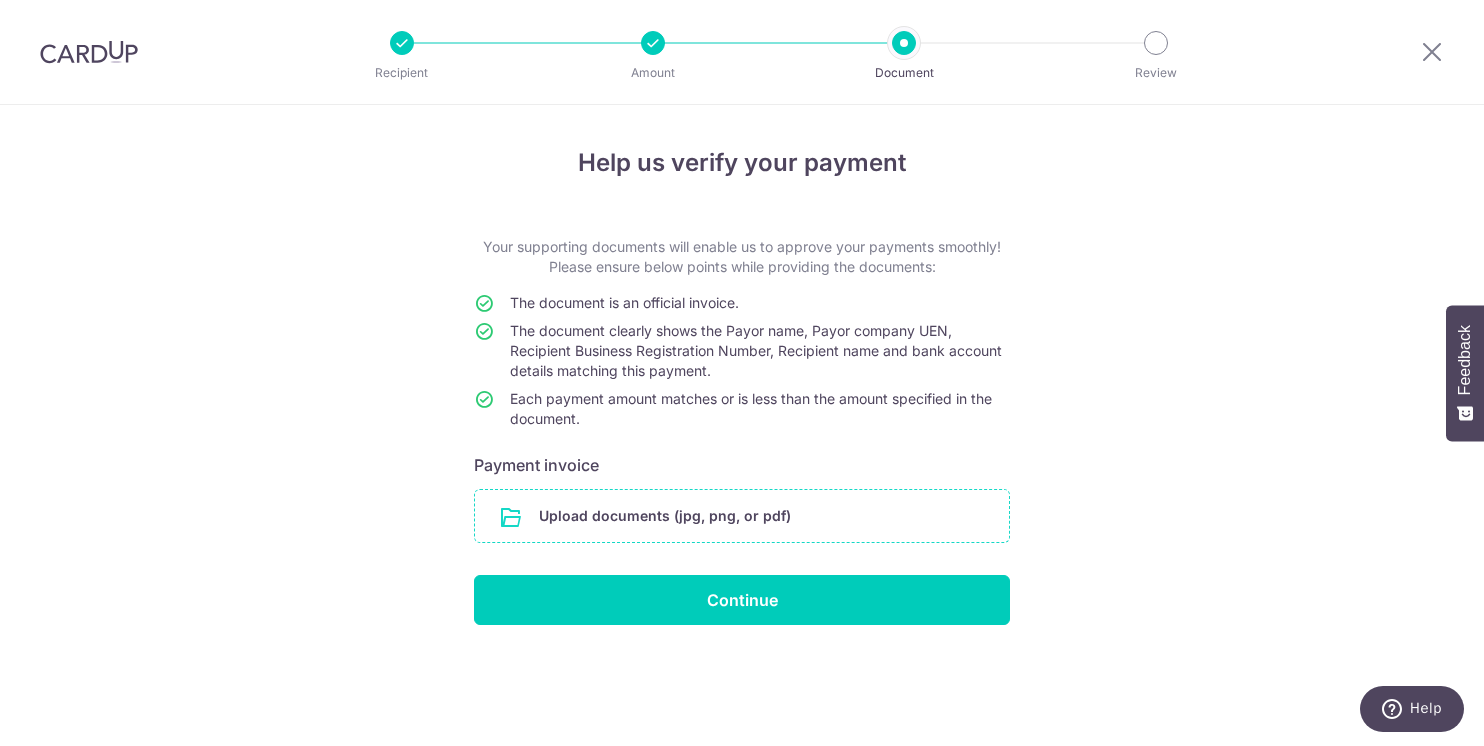 click at bounding box center (742, 516) 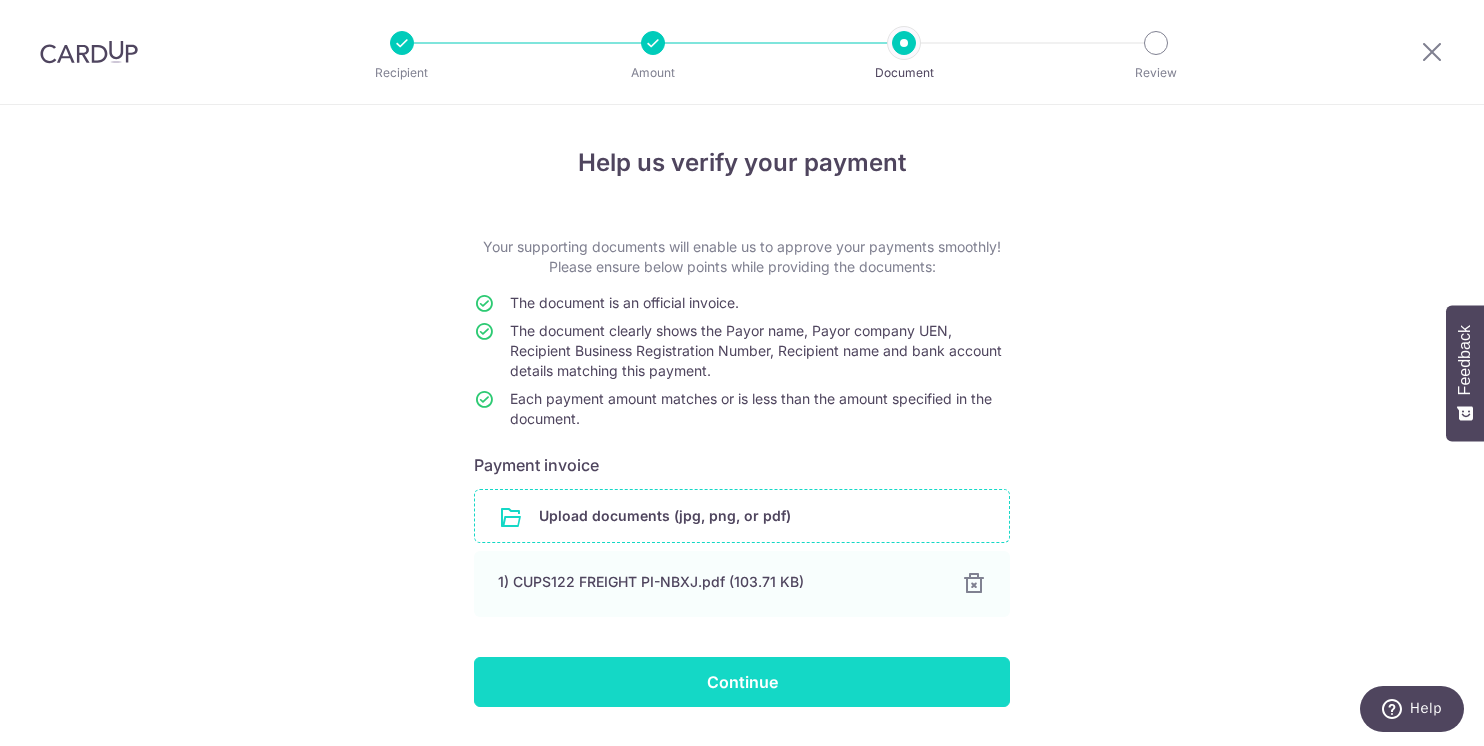 click on "Continue" at bounding box center [742, 682] 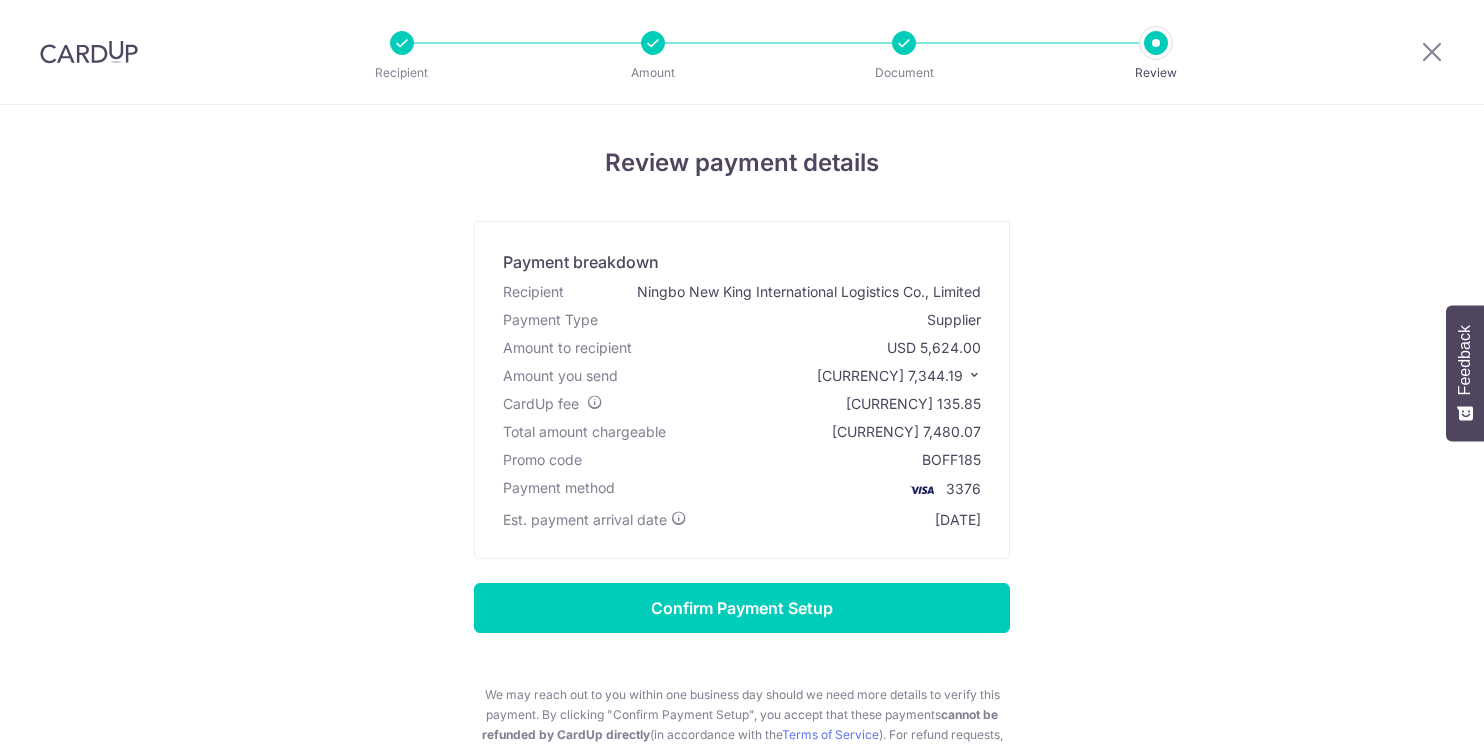 scroll, scrollTop: 0, scrollLeft: 0, axis: both 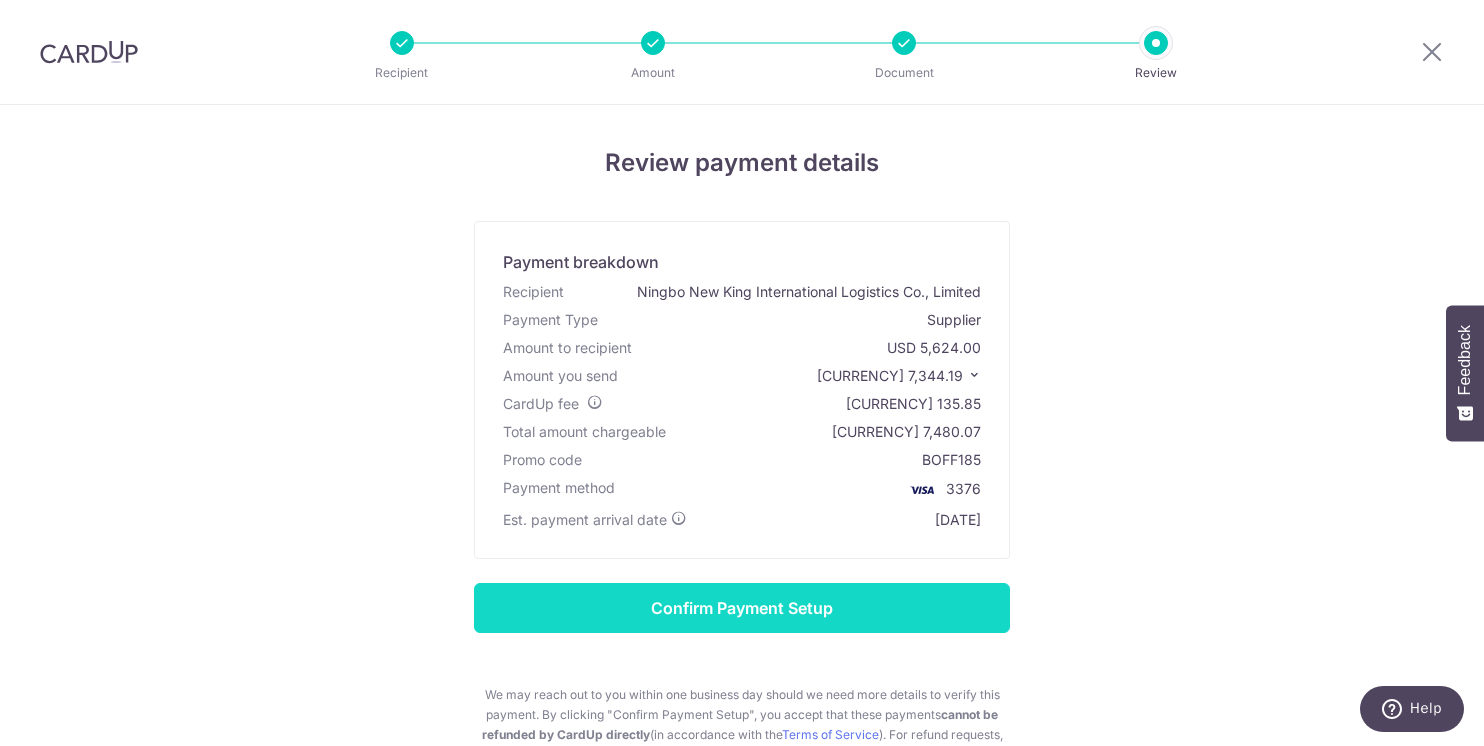 click on "Confirm Payment Setup" at bounding box center [742, 608] 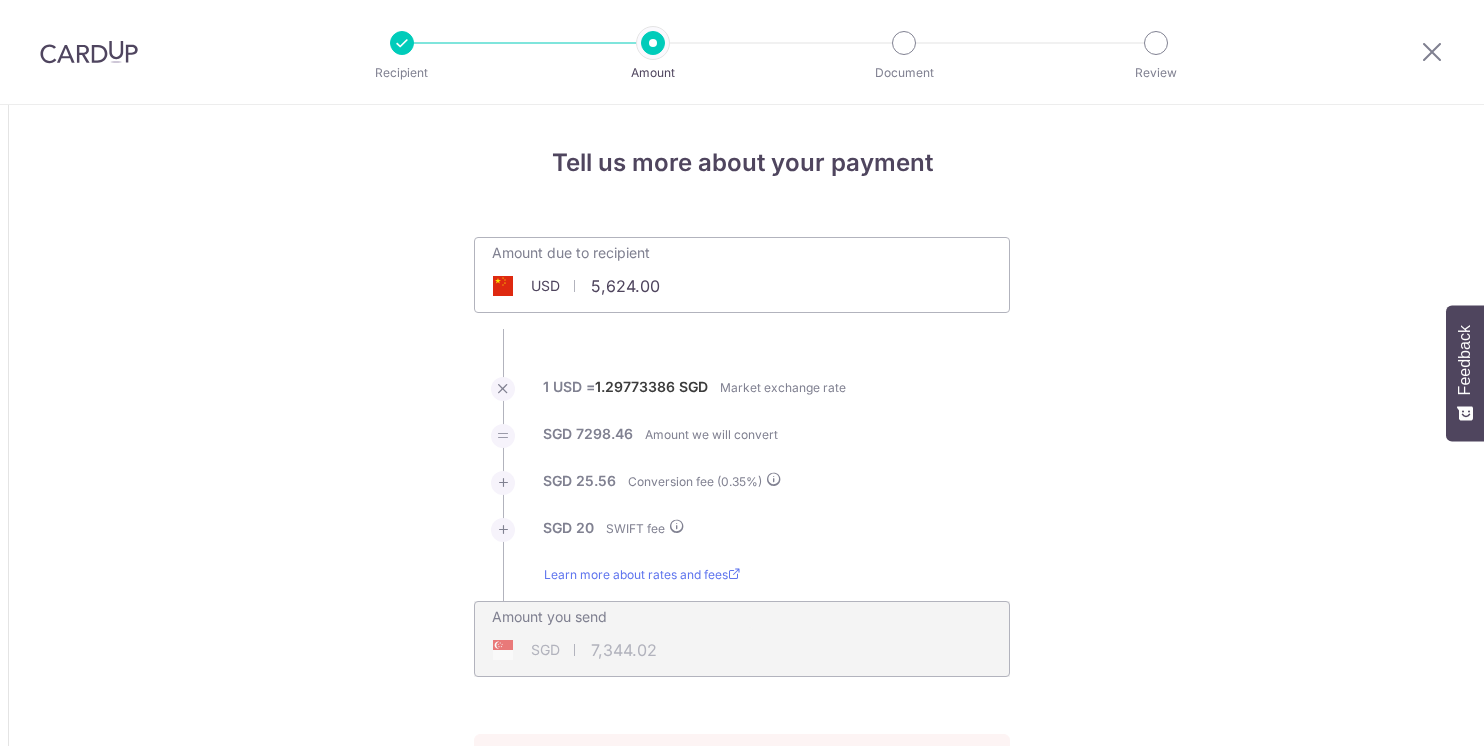 scroll, scrollTop: 0, scrollLeft: 0, axis: both 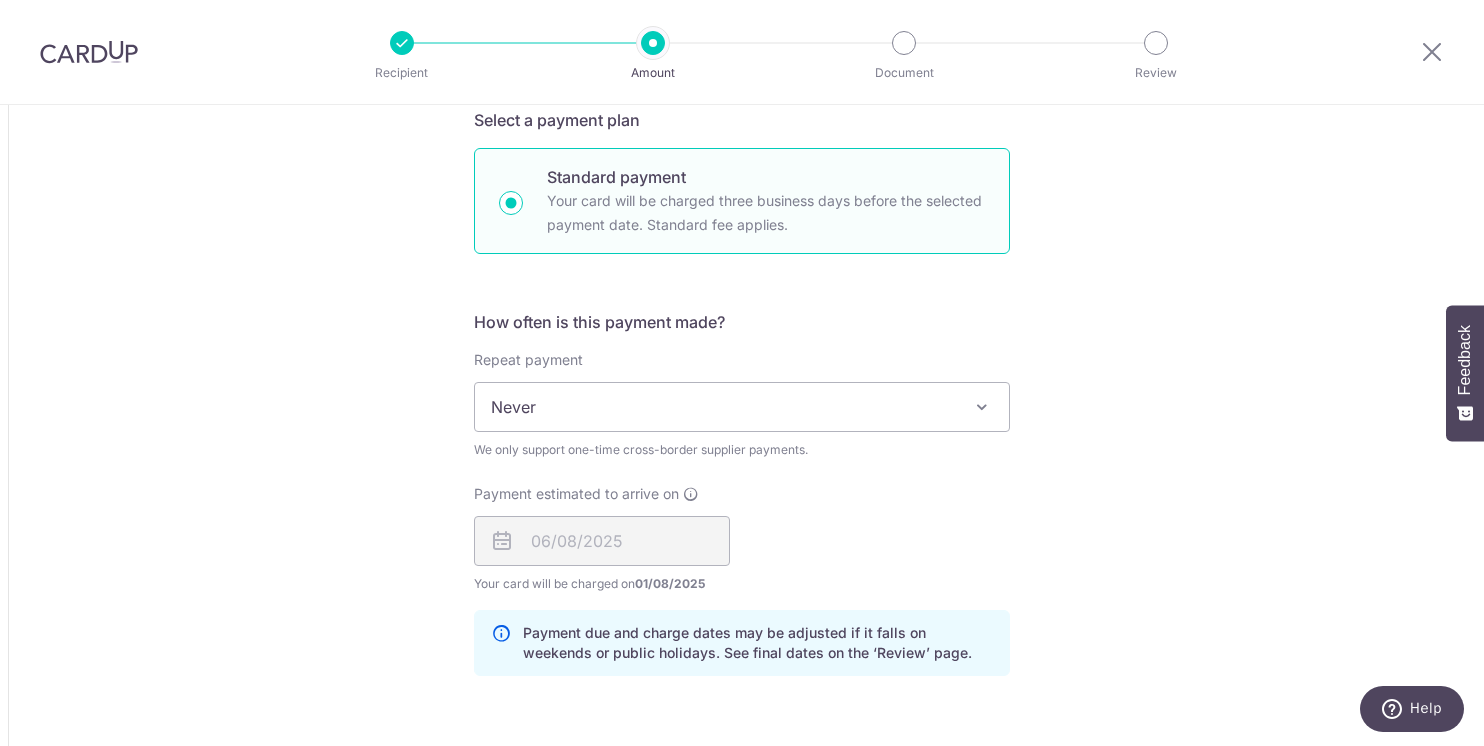 click on "Payment estimated to arrive on
[DATE]
Your card will be charged on  [DATE]  for the first payment
* If your payment is funded by  9:00am SGT on Monday [DATE]
[DATE]
No. of Payments" at bounding box center (742, 539) 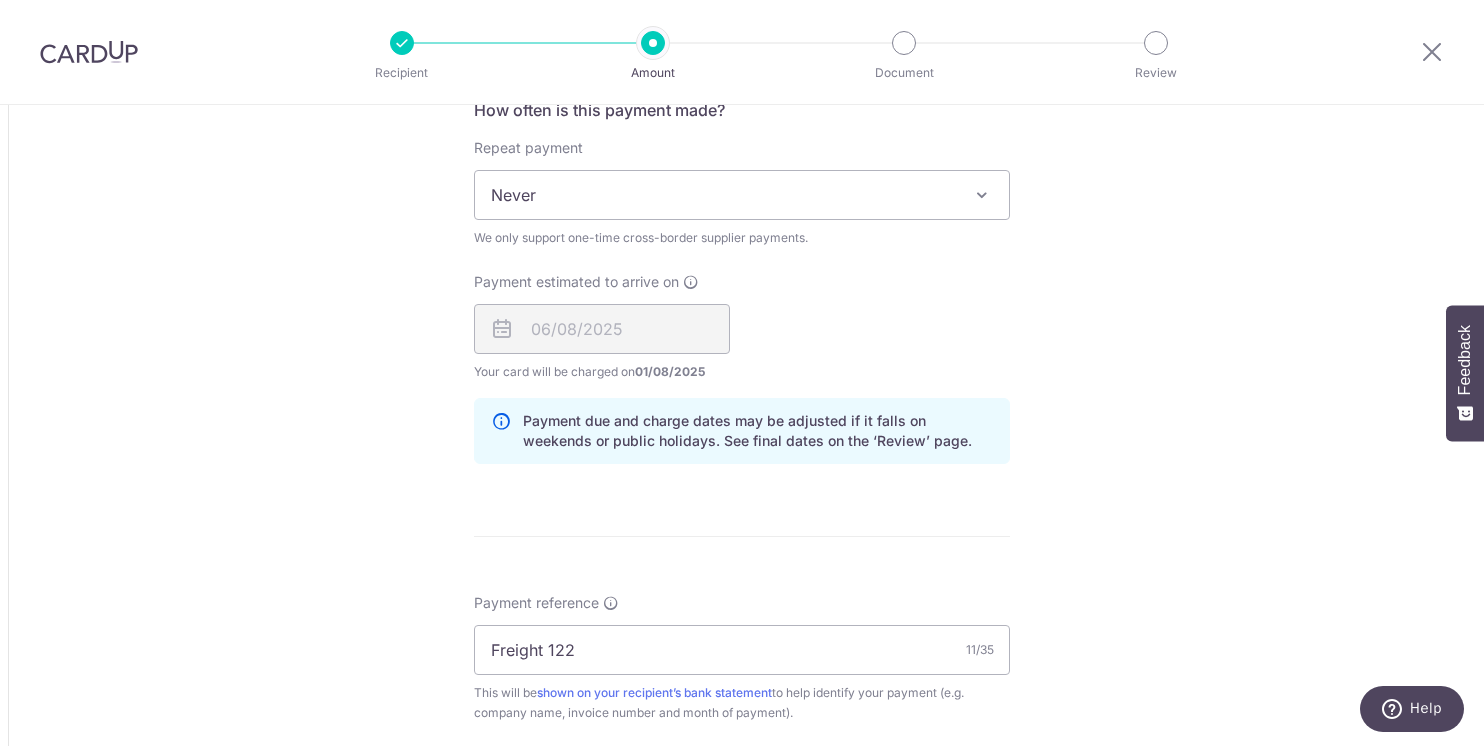 scroll, scrollTop: 1647, scrollLeft: 0, axis: vertical 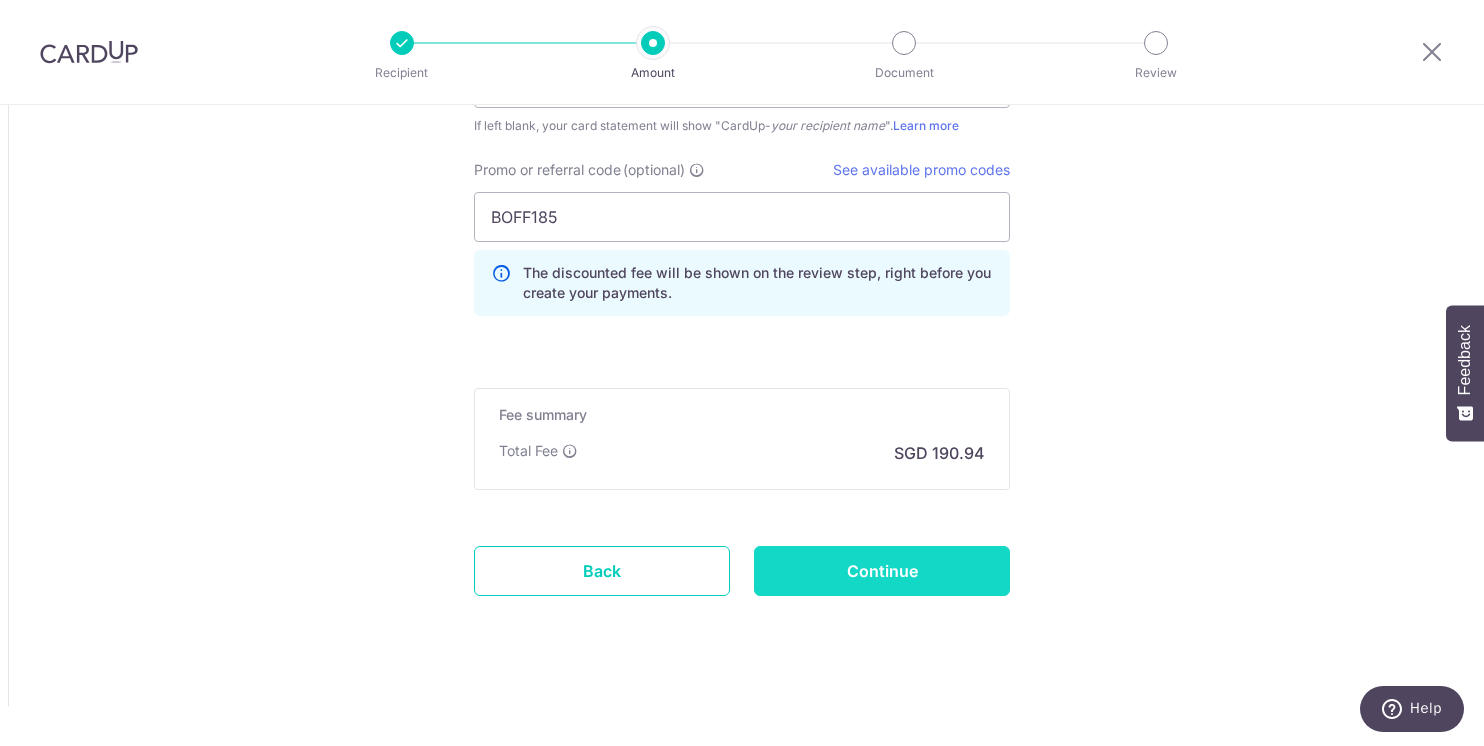 click on "Continue" at bounding box center (882, 571) 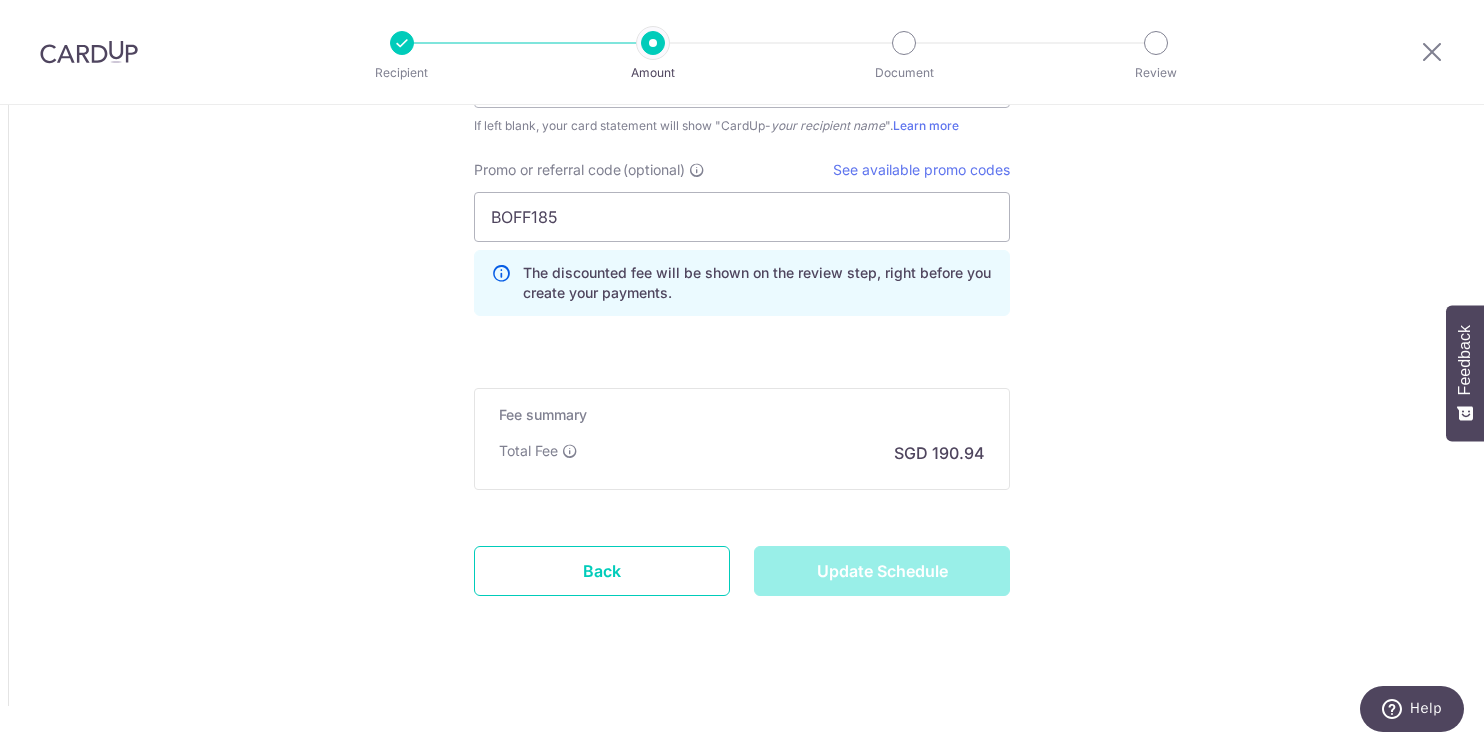 type on "Update Schedule" 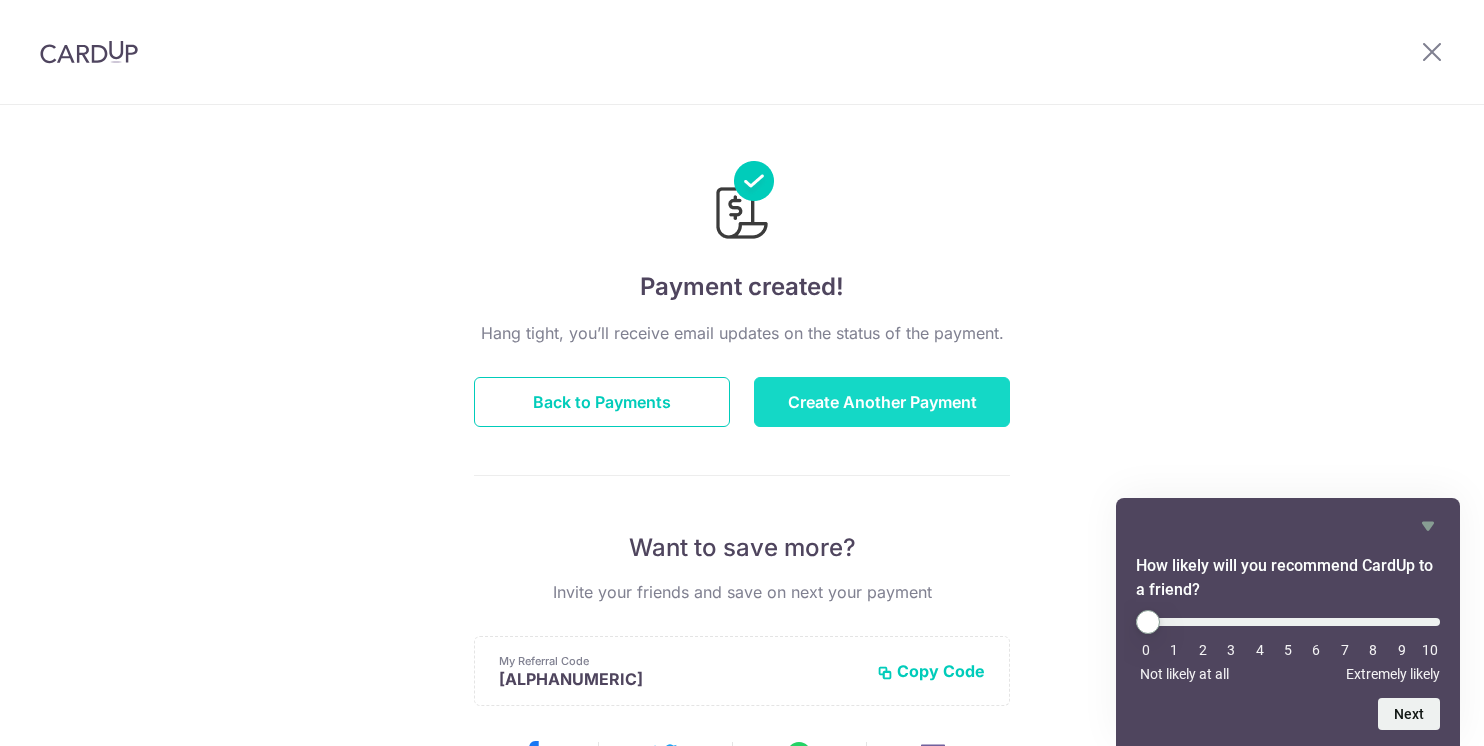 scroll, scrollTop: 0, scrollLeft: 0, axis: both 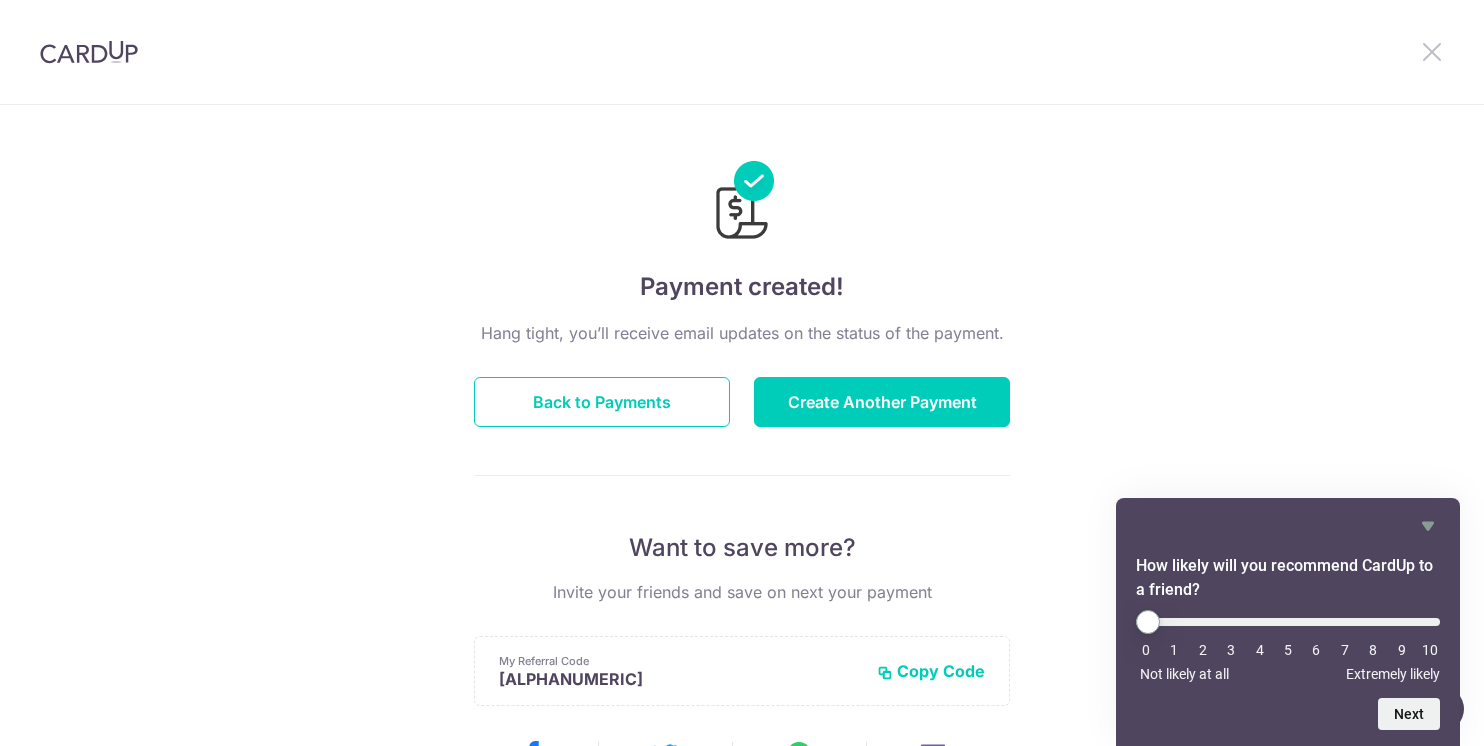 click at bounding box center (1432, 51) 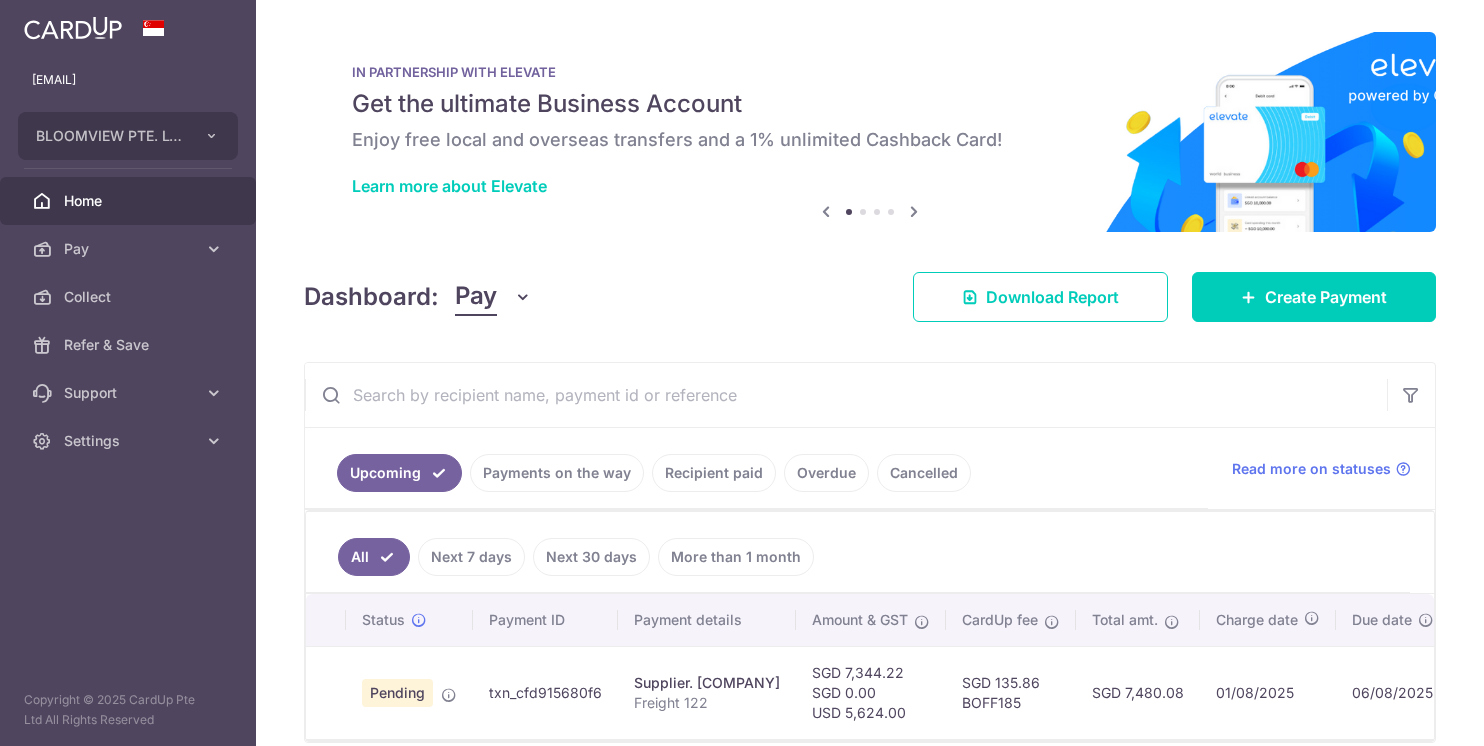 scroll, scrollTop: 0, scrollLeft: 0, axis: both 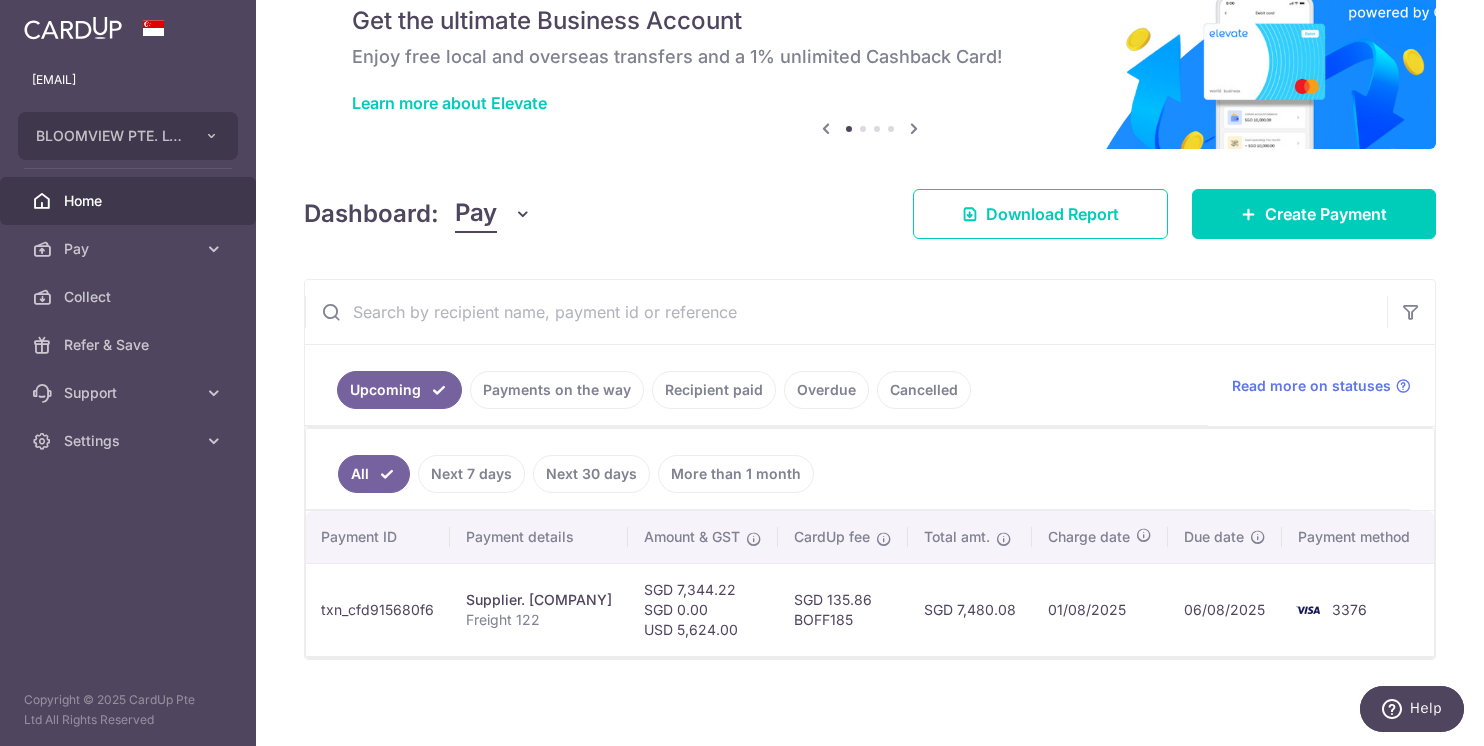 drag, startPoint x: 922, startPoint y: 612, endPoint x: 1012, endPoint y: 610, distance: 90.02222 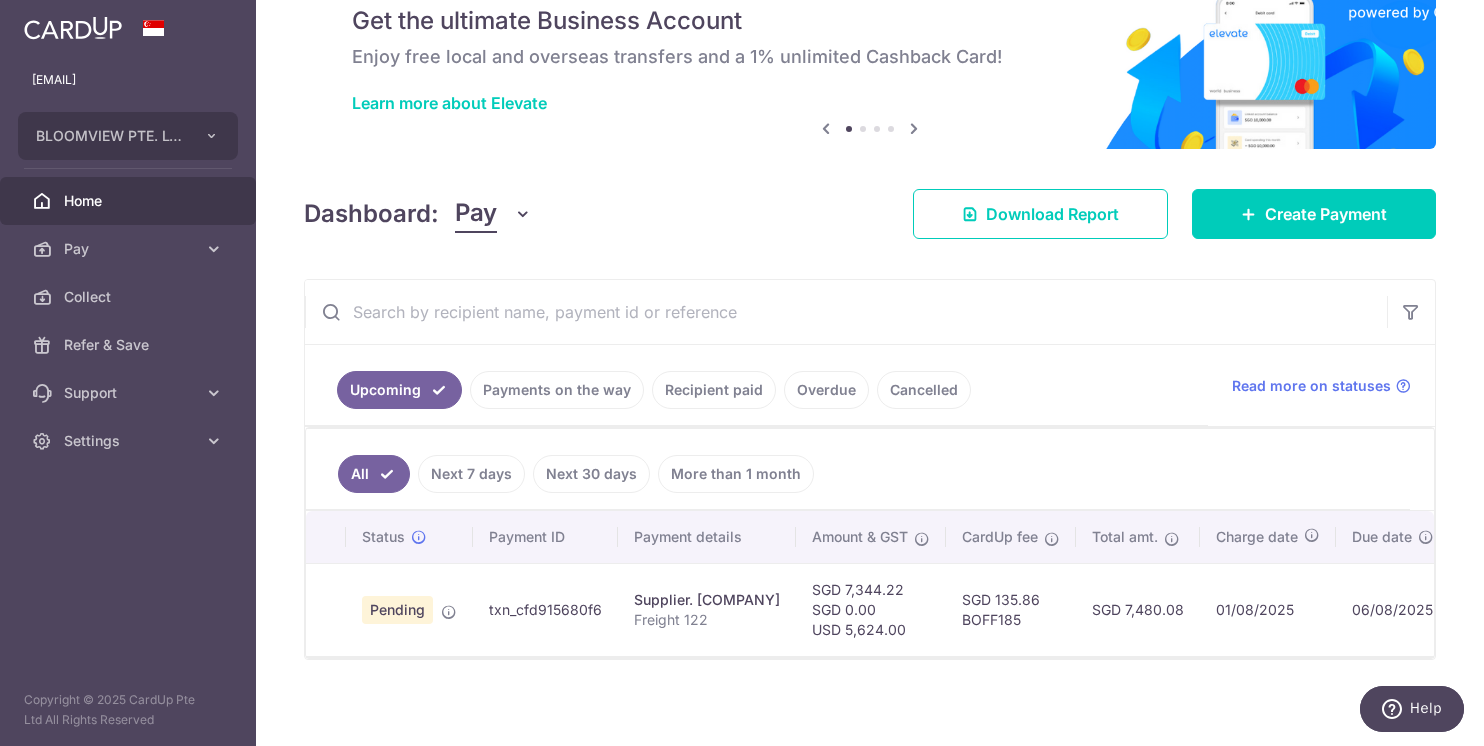 scroll, scrollTop: 0, scrollLeft: 0, axis: both 